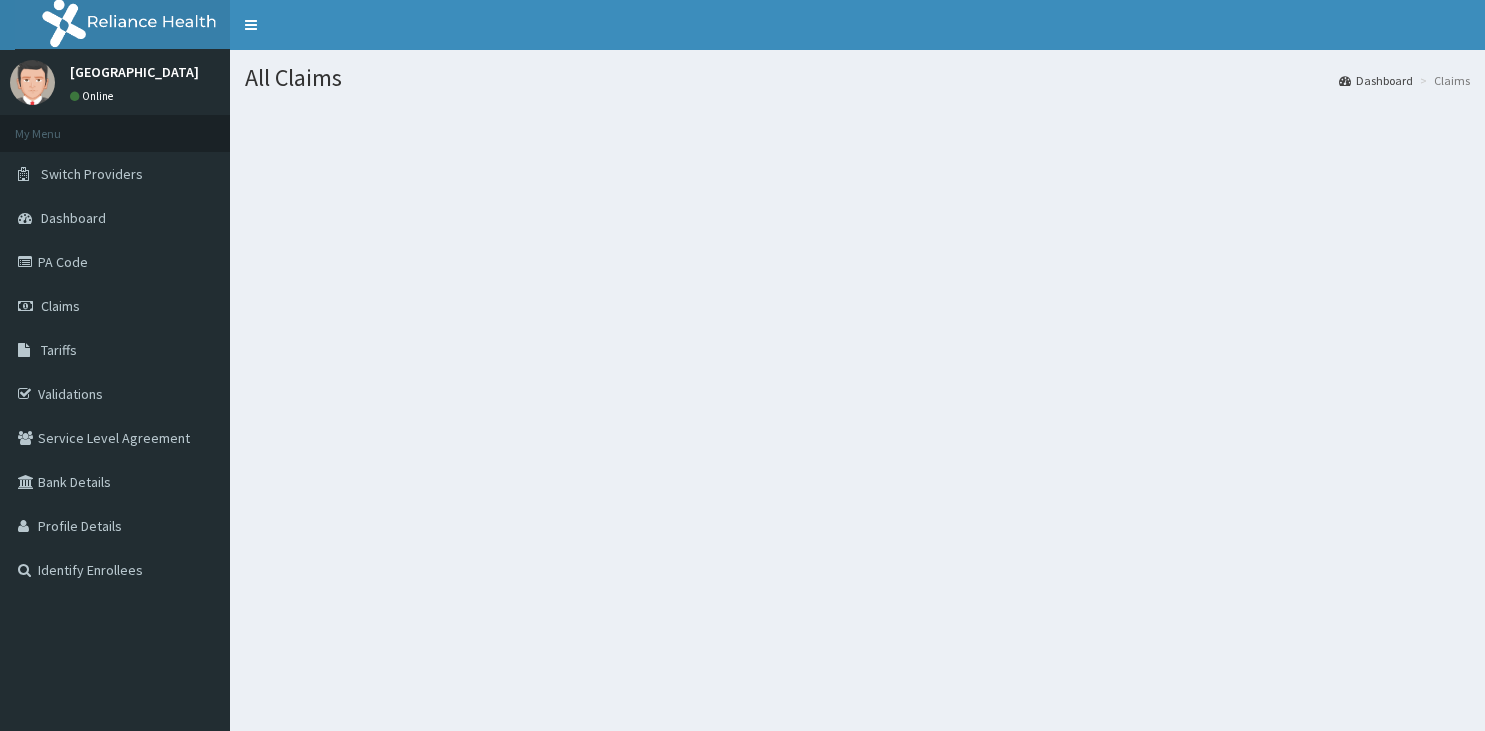 scroll, scrollTop: 0, scrollLeft: 0, axis: both 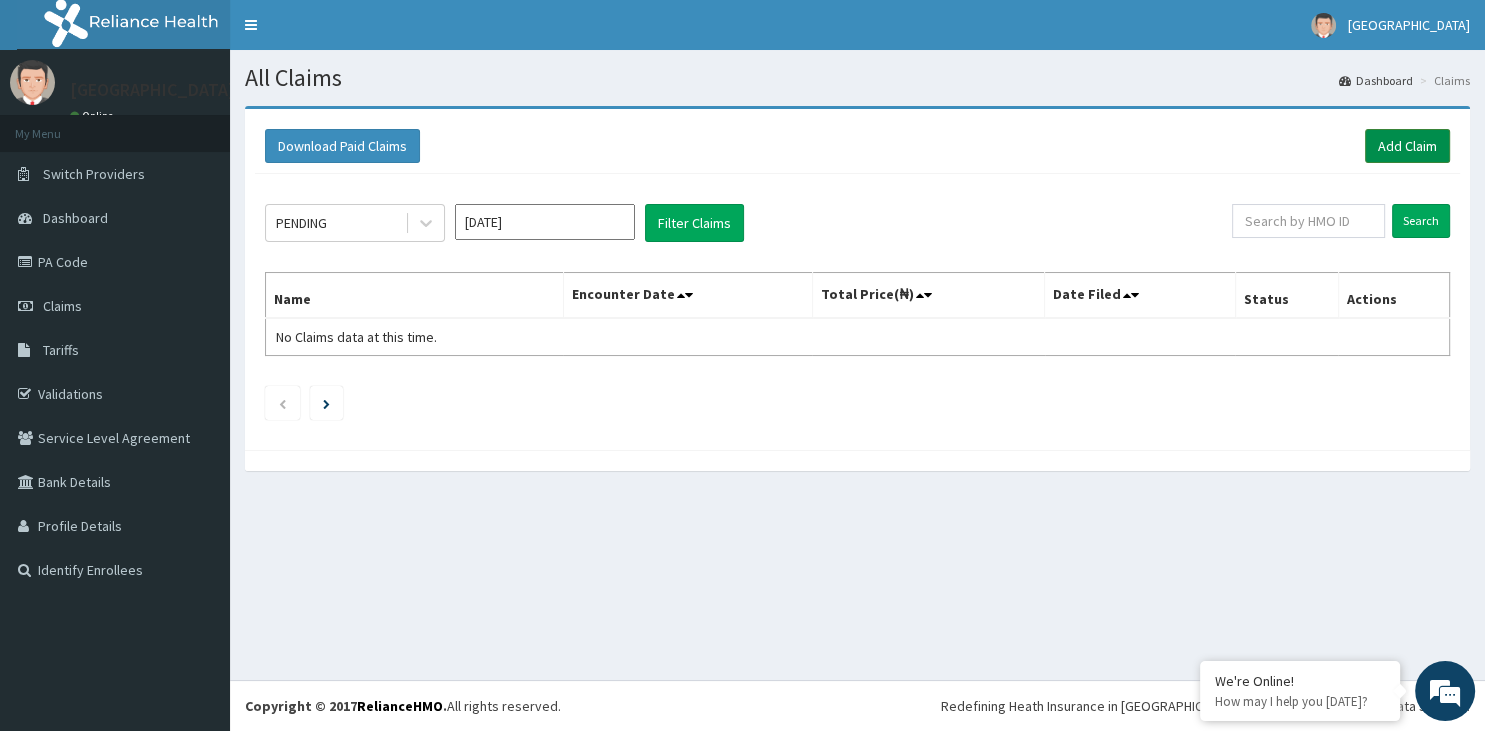 click on "Add Claim" at bounding box center [1407, 146] 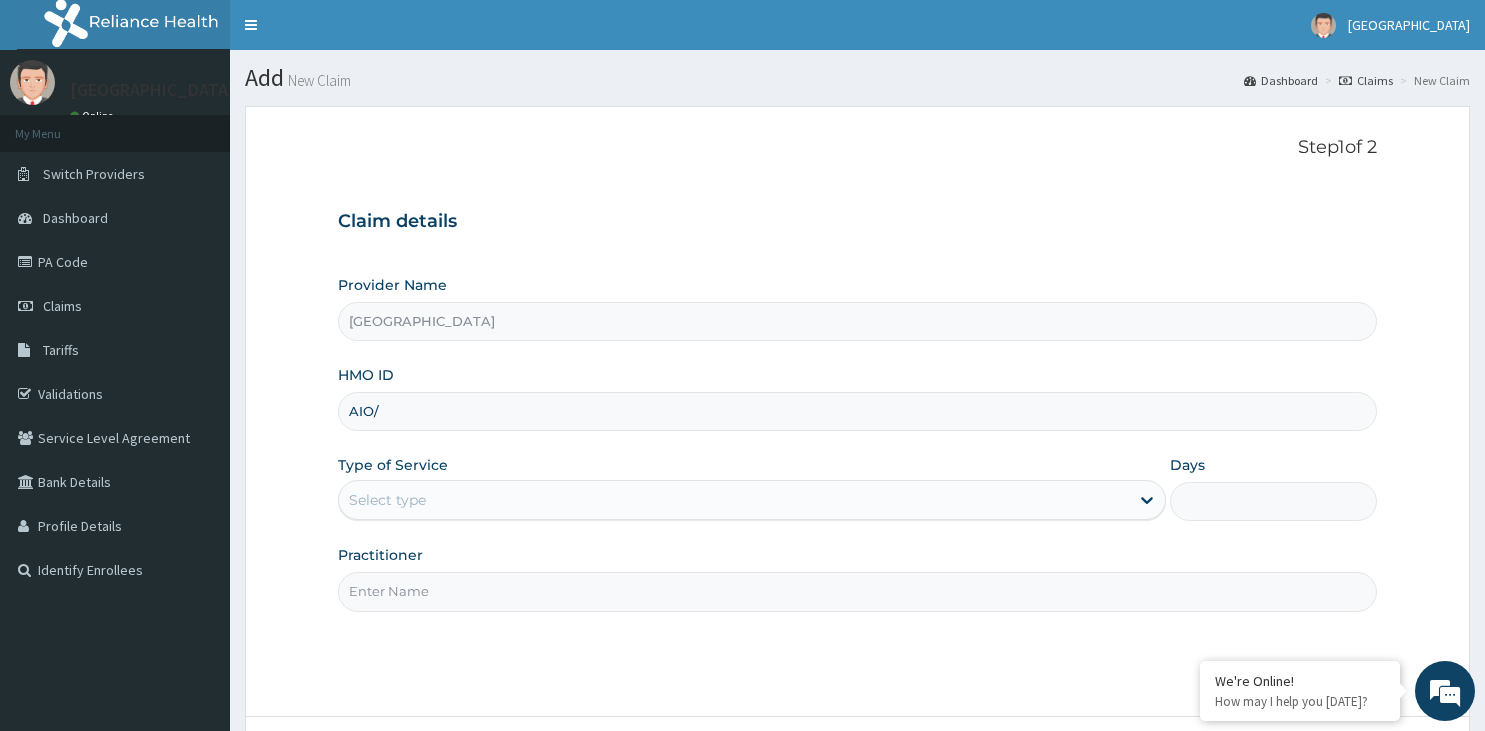 scroll, scrollTop: 0, scrollLeft: 0, axis: both 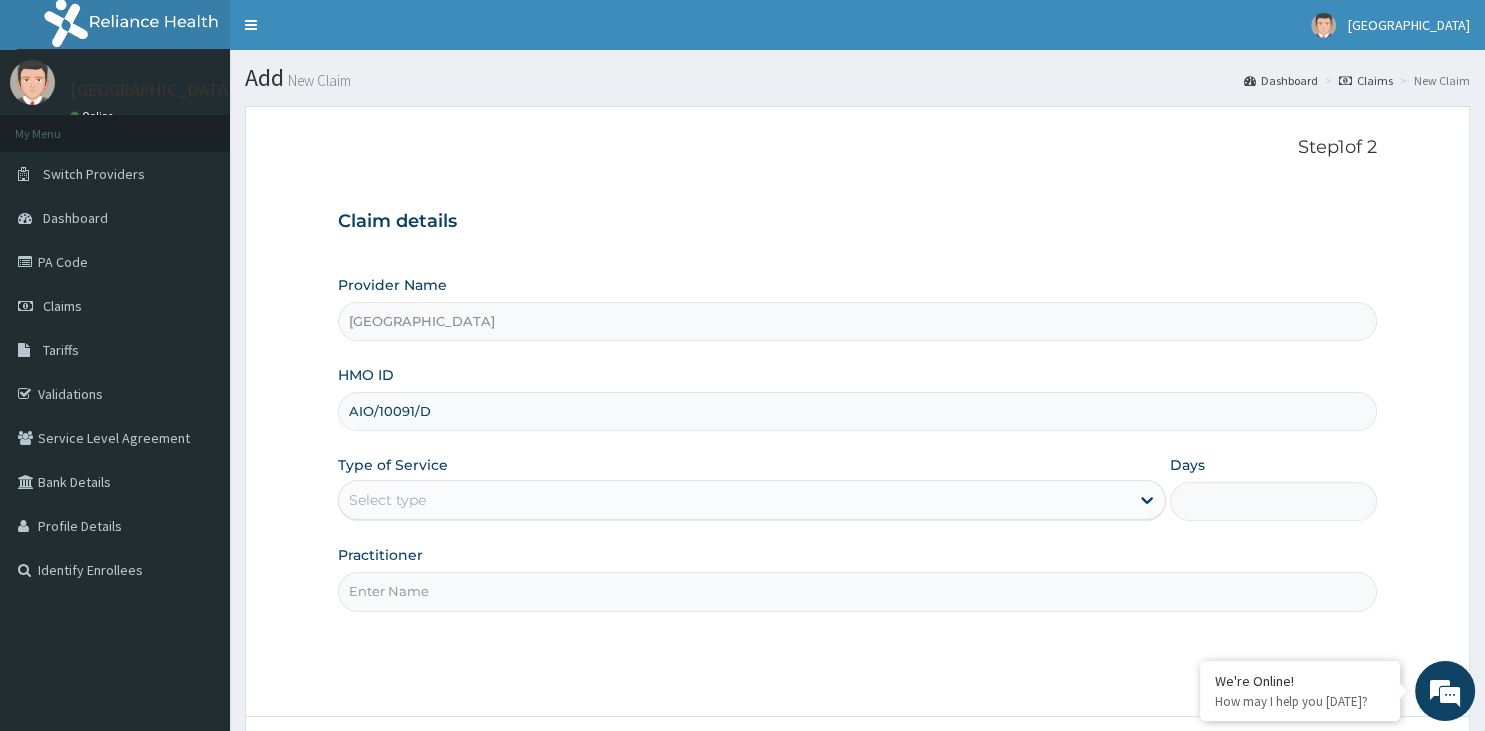 type on "AIO/10091/D" 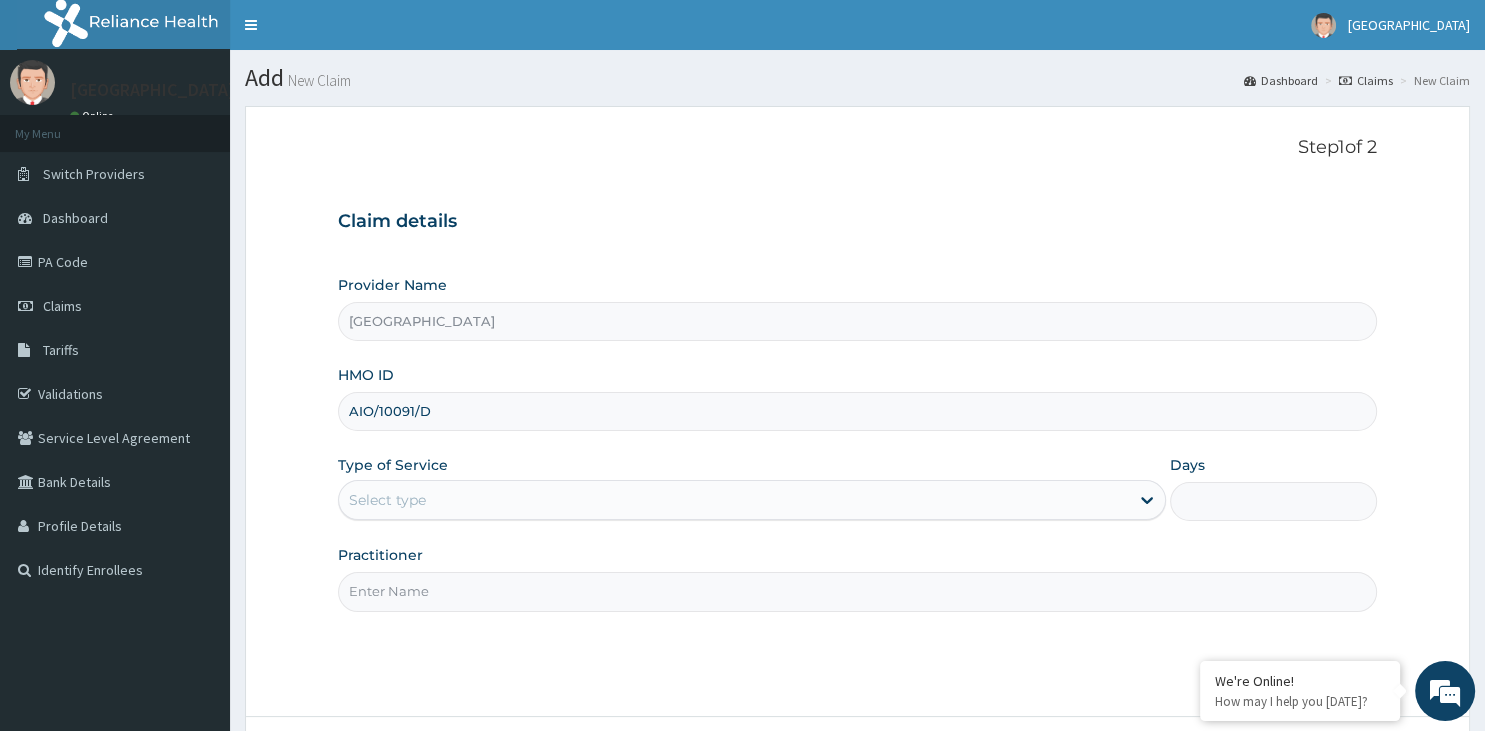 click on "Select type" at bounding box center [734, 500] 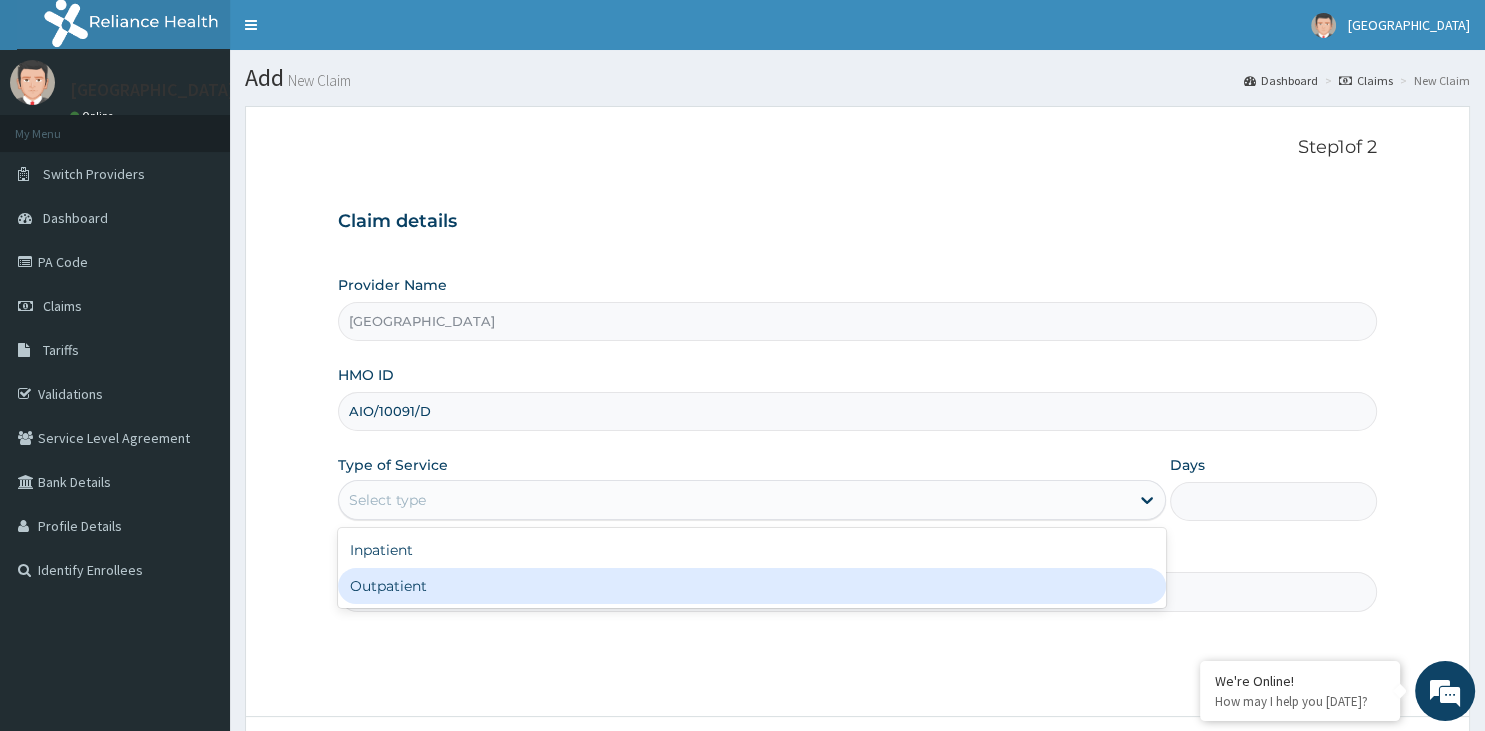 click on "Outpatient" at bounding box center [752, 586] 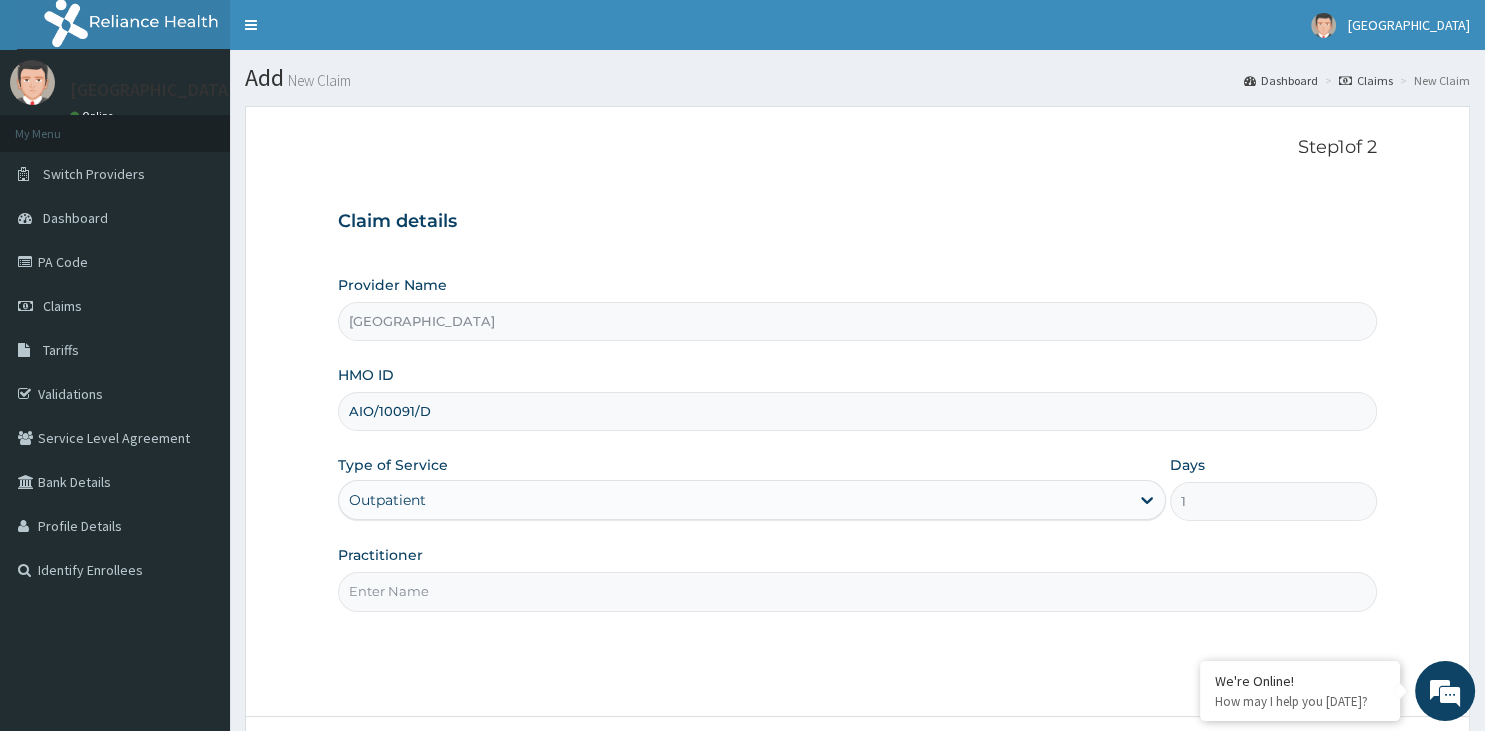 click on "Practitioner" at bounding box center (858, 591) 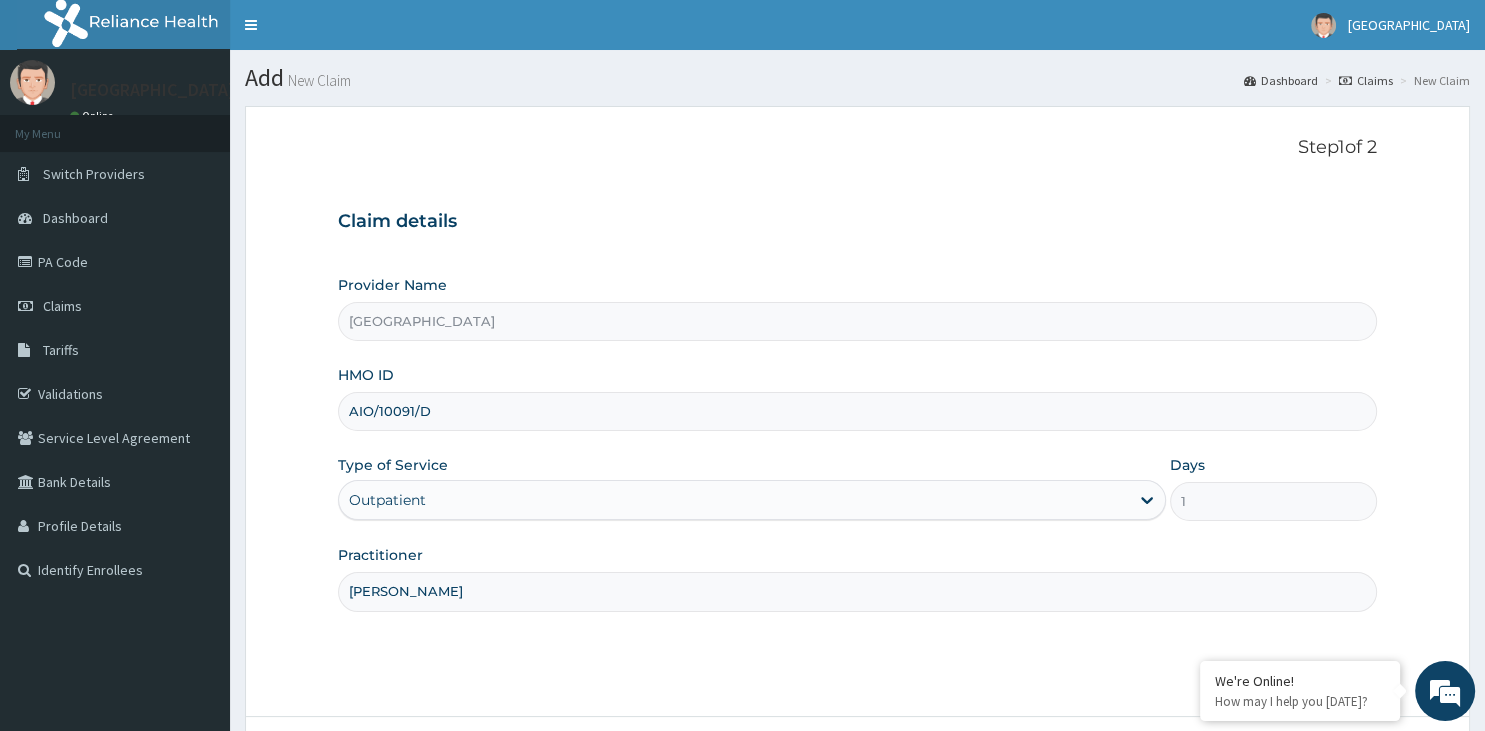 scroll, scrollTop: 164, scrollLeft: 0, axis: vertical 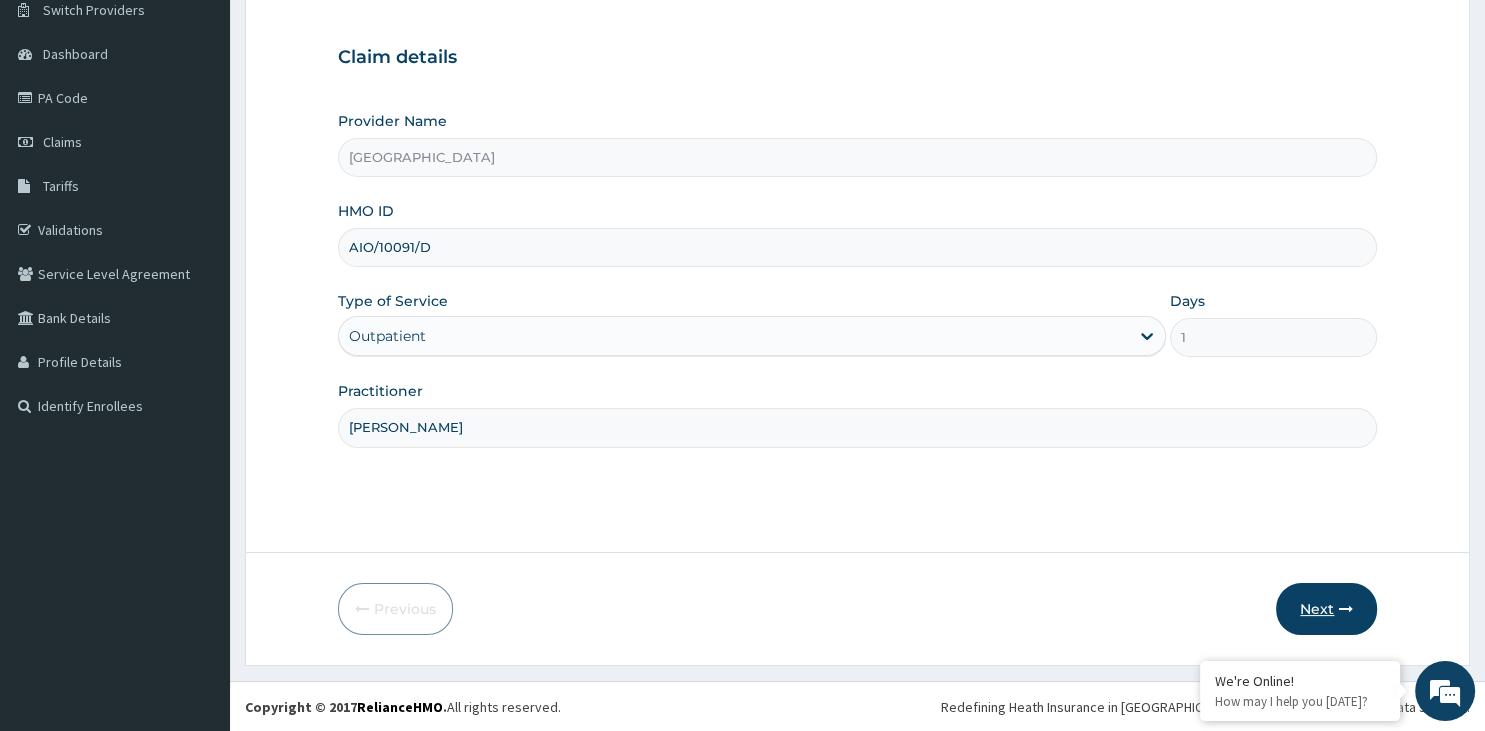 type on "DR CHUKS" 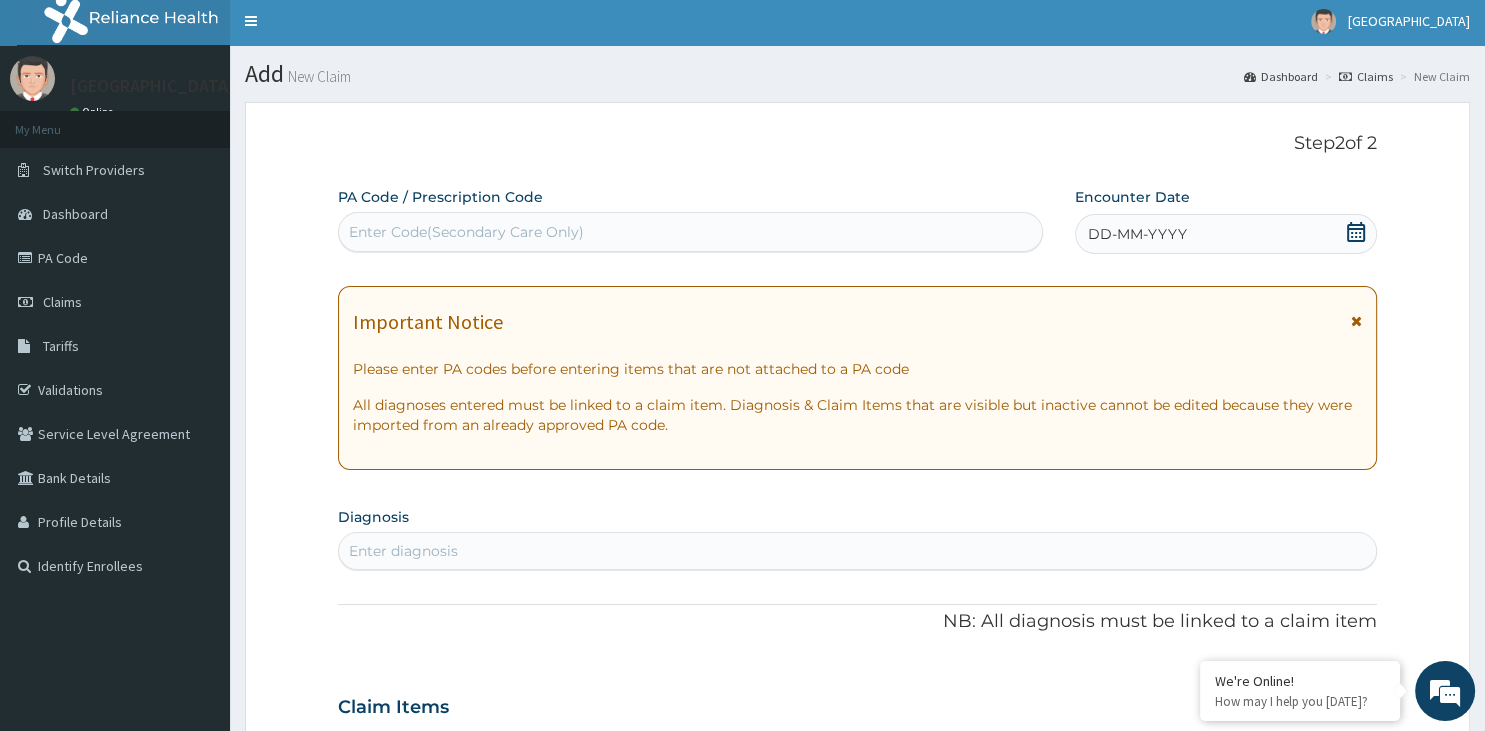 scroll, scrollTop: 0, scrollLeft: 0, axis: both 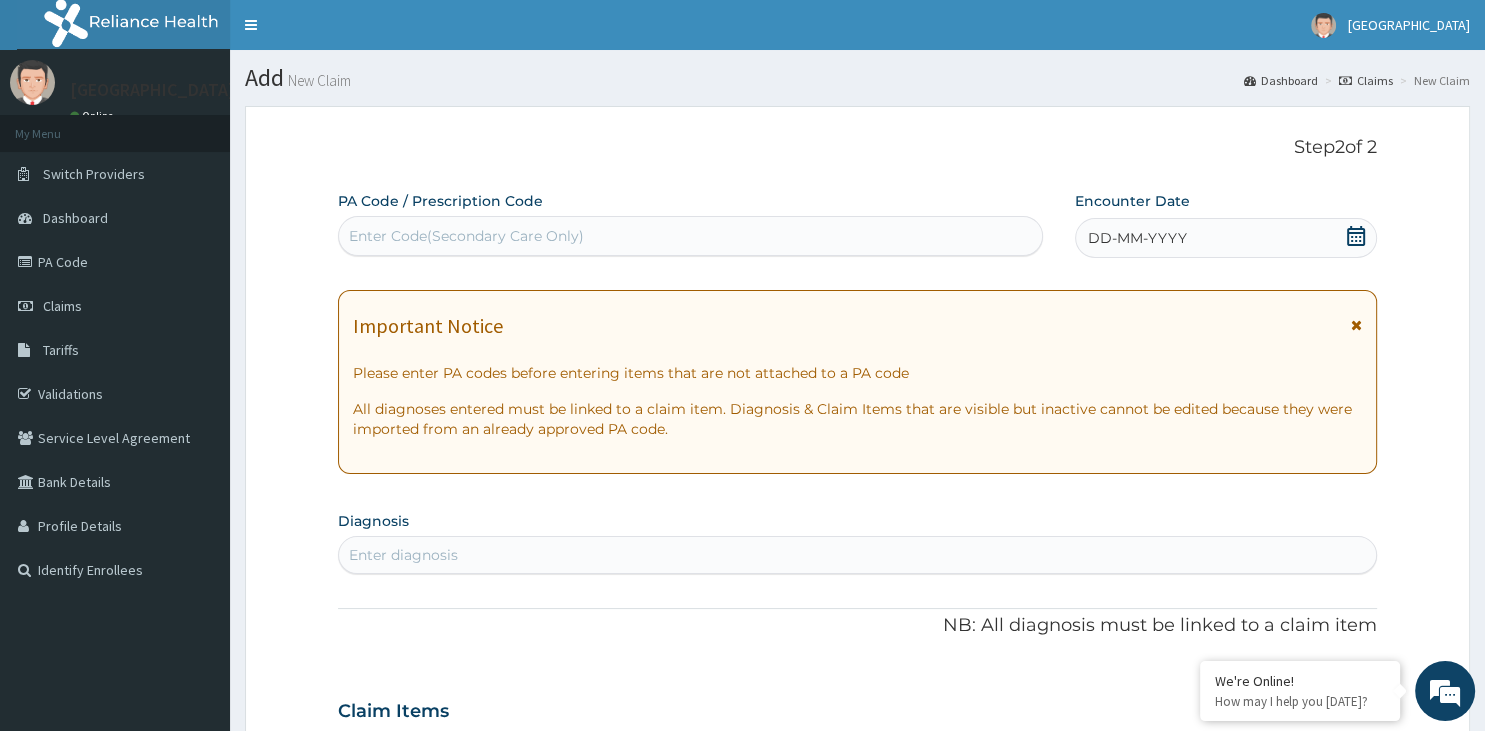 click on "Enter Code(Secondary Care Only)" at bounding box center (690, 236) 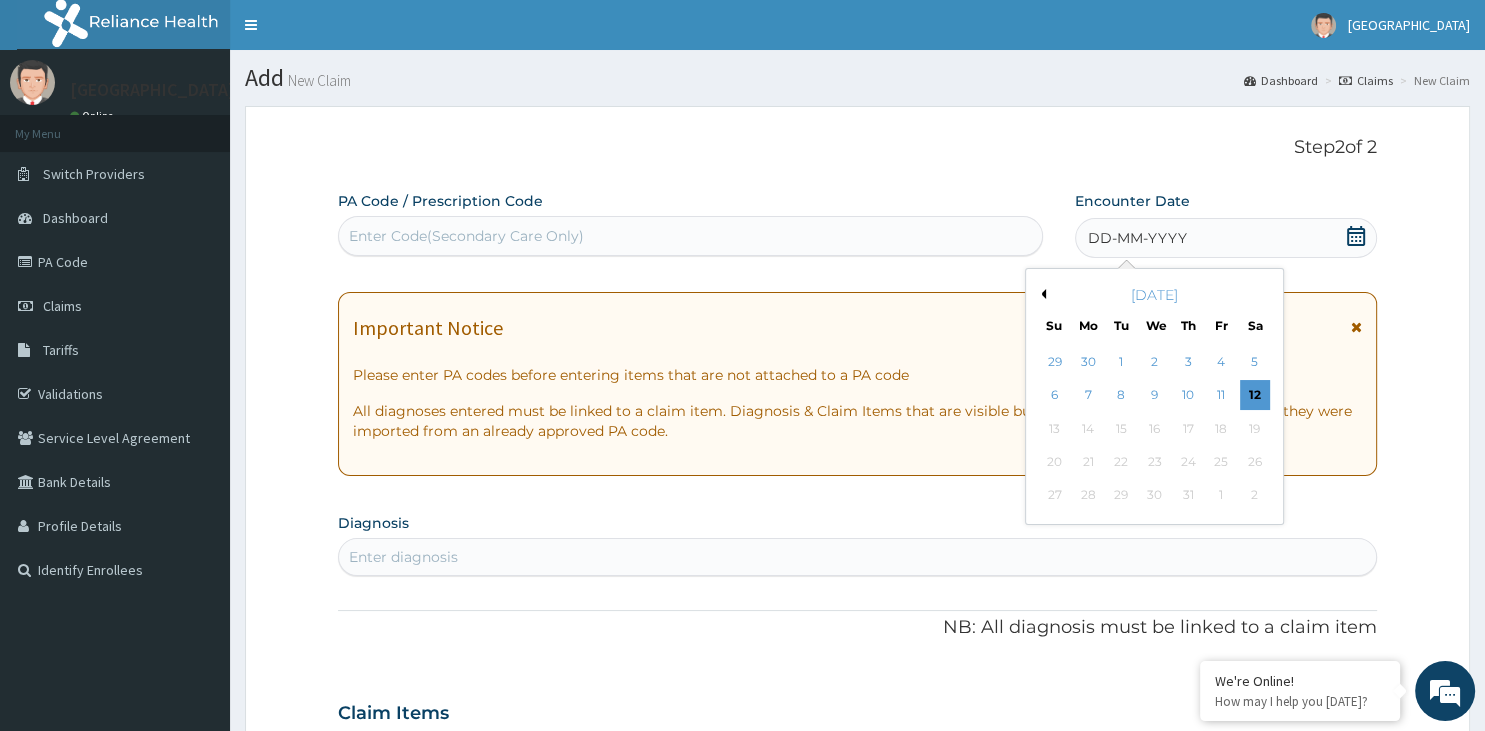 click on "July 2025" at bounding box center (1154, 295) 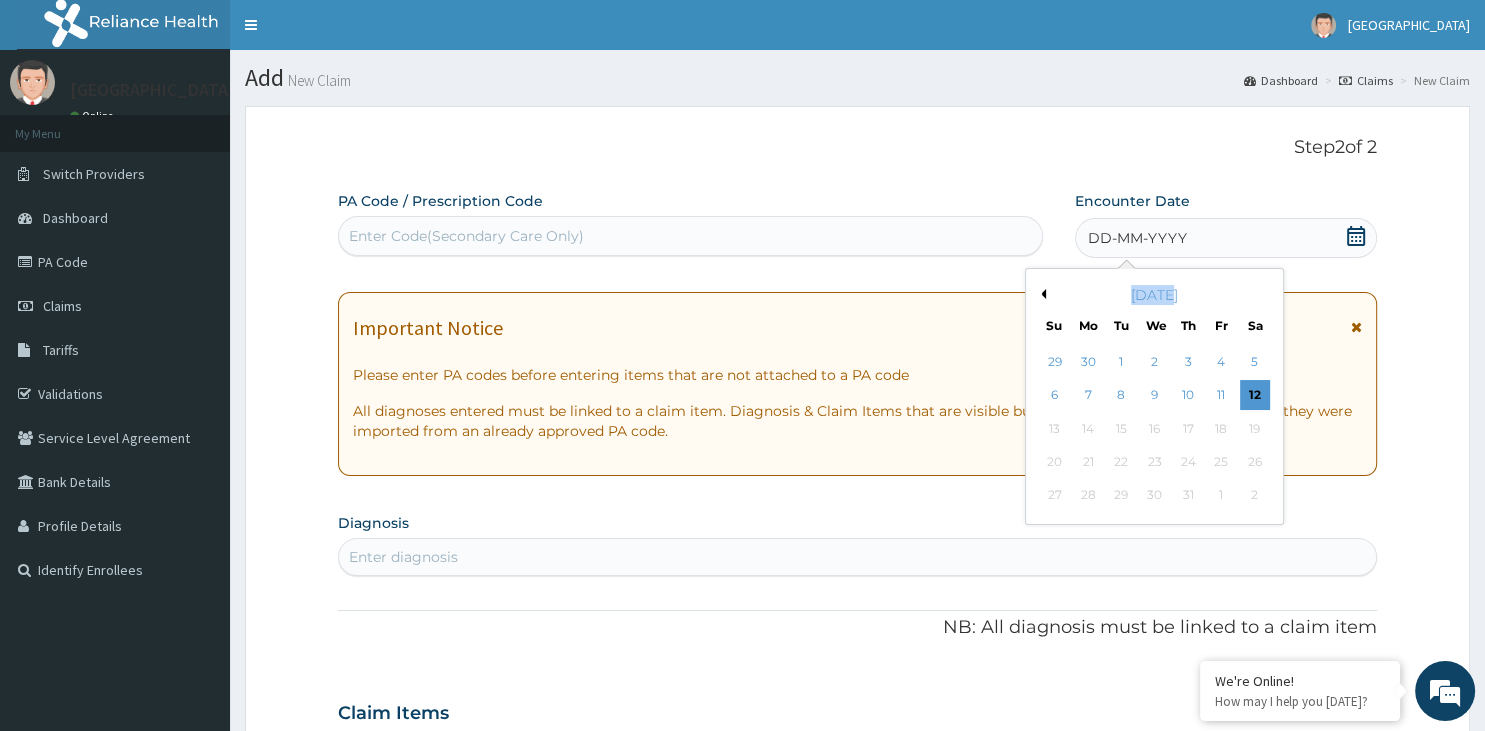 click on "July 2025" at bounding box center [1154, 295] 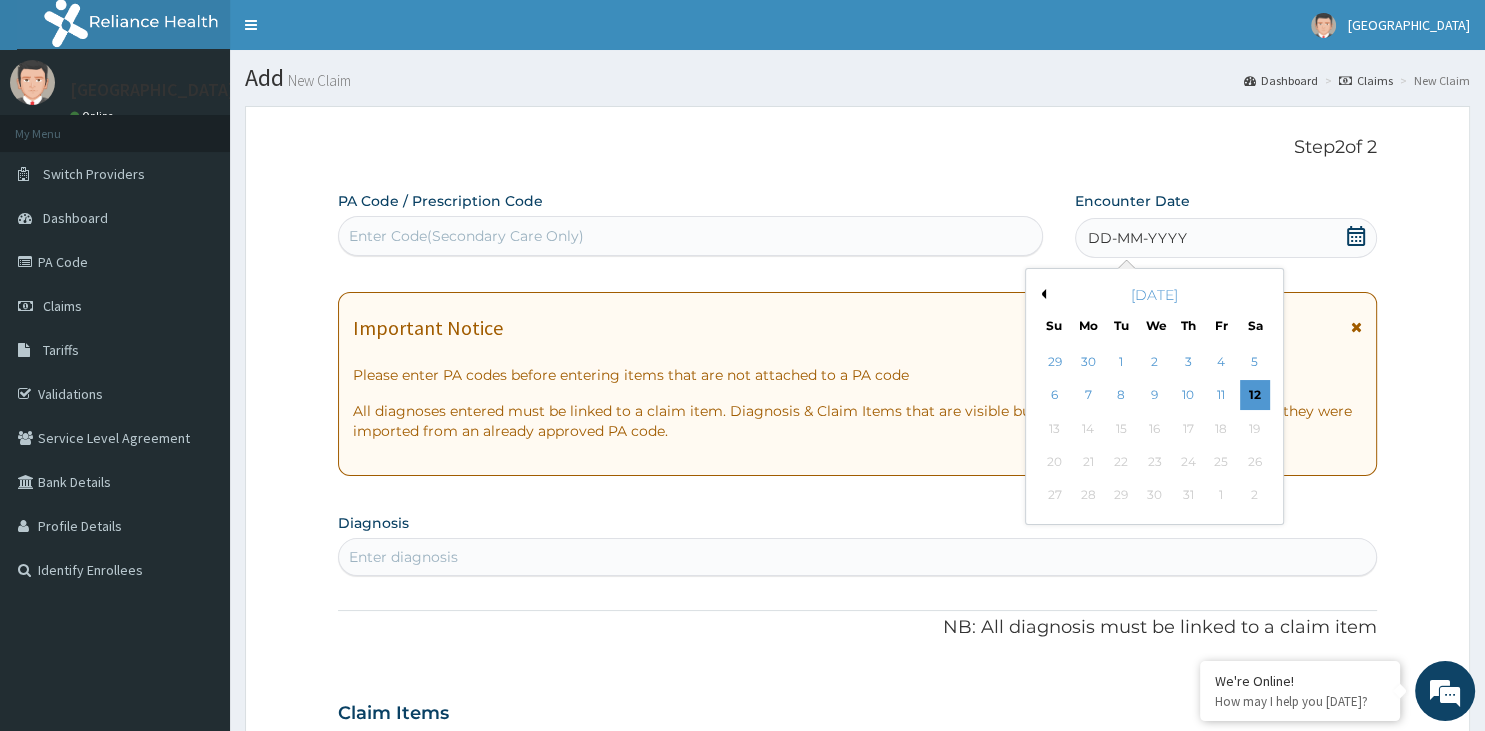 click on "July 2025" at bounding box center (1154, 295) 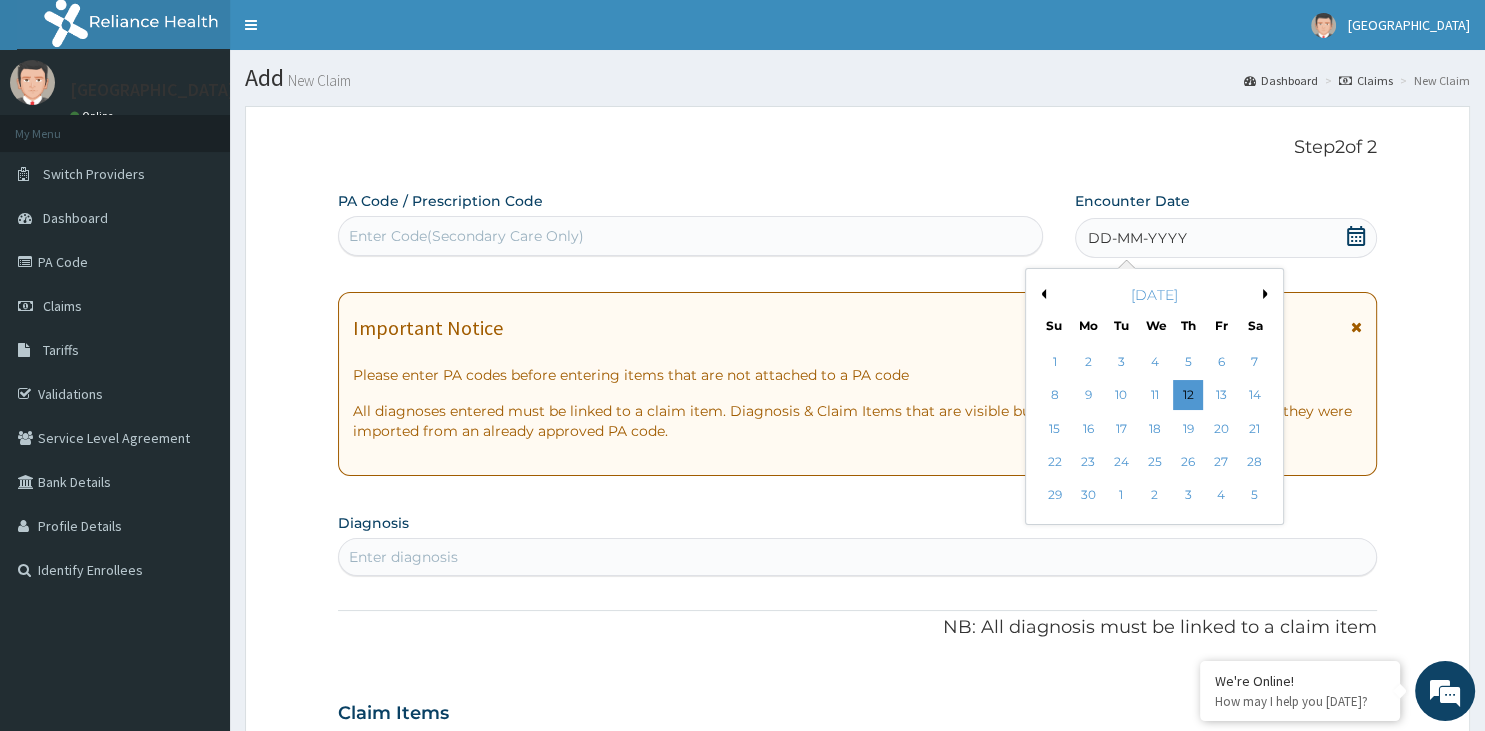 click on "Previous Month" at bounding box center [1041, 294] 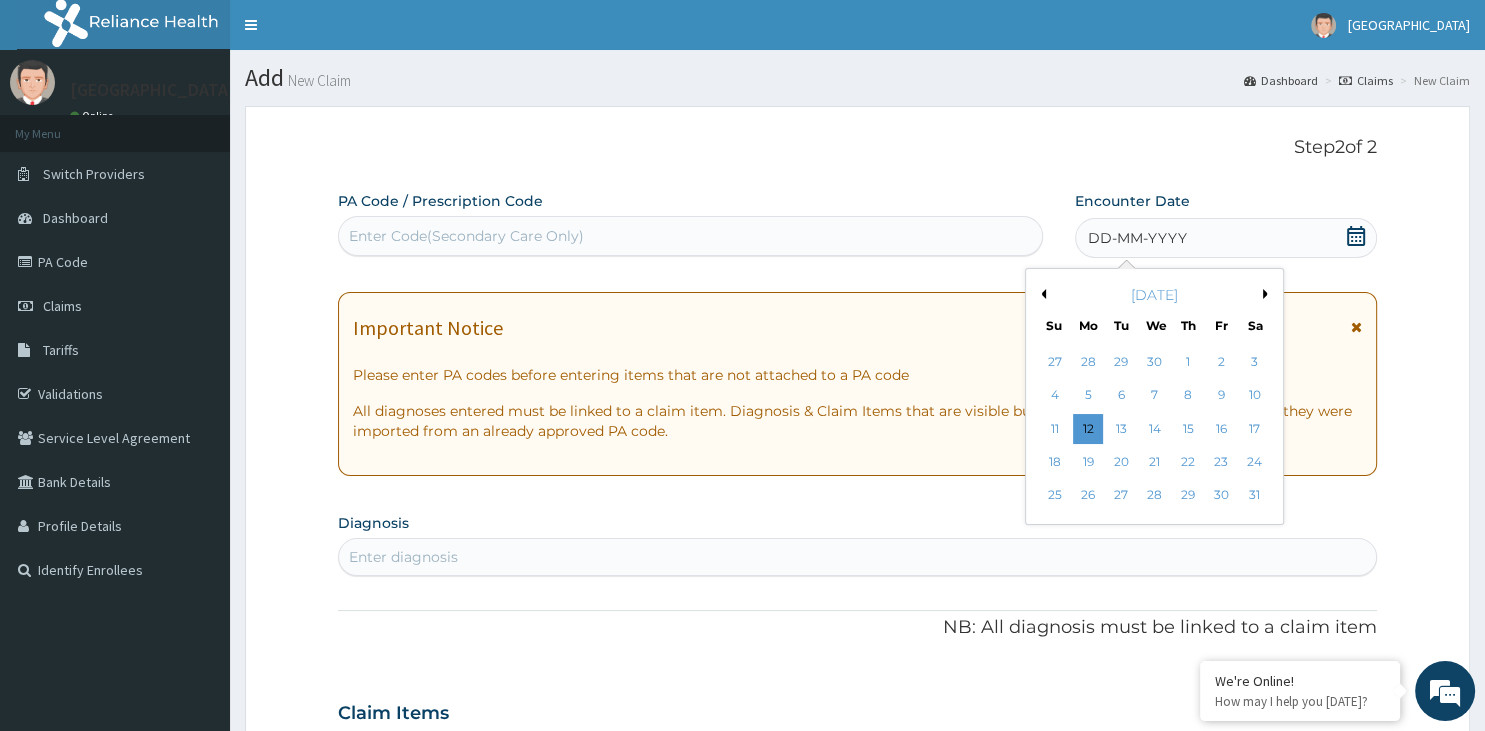 click on "Previous Month" at bounding box center (1041, 294) 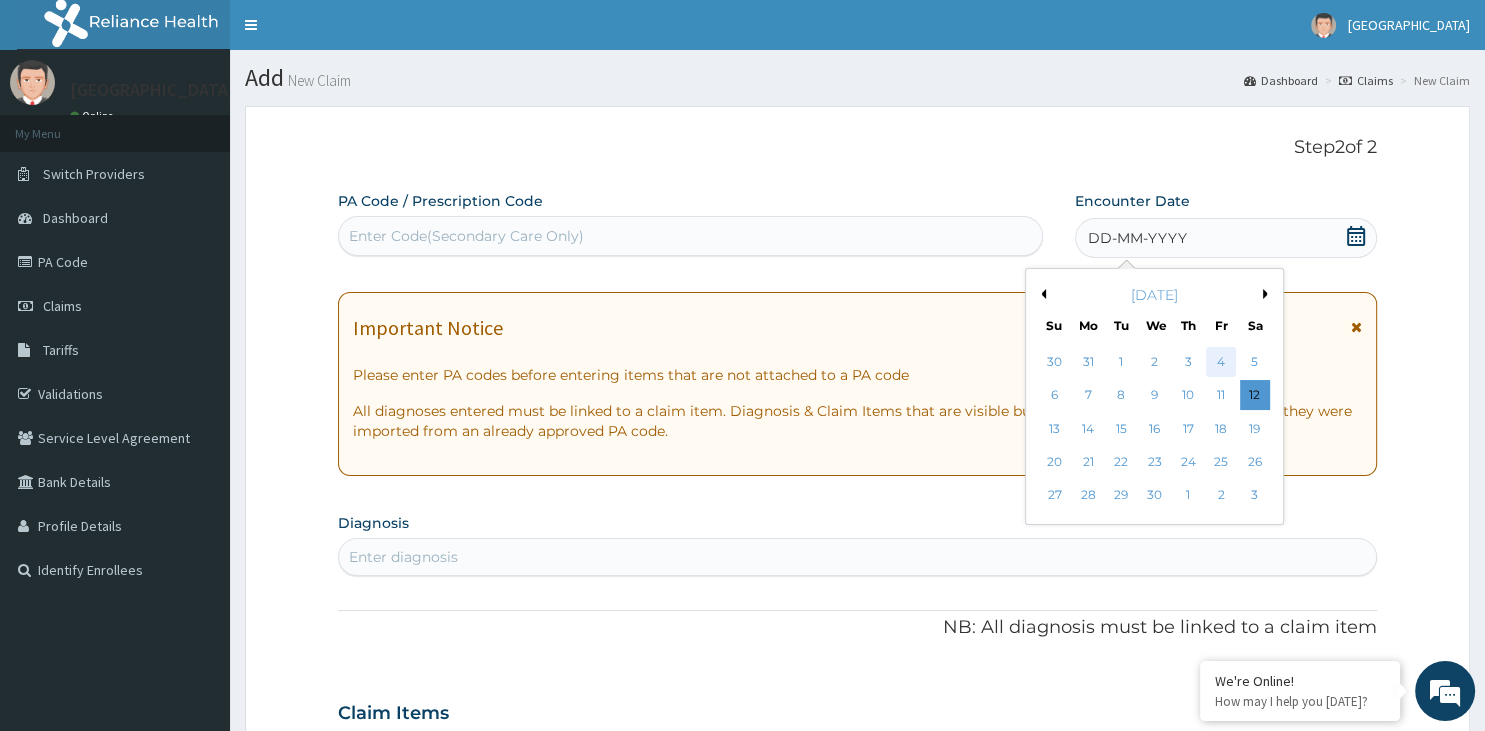click on "4" at bounding box center [1221, 362] 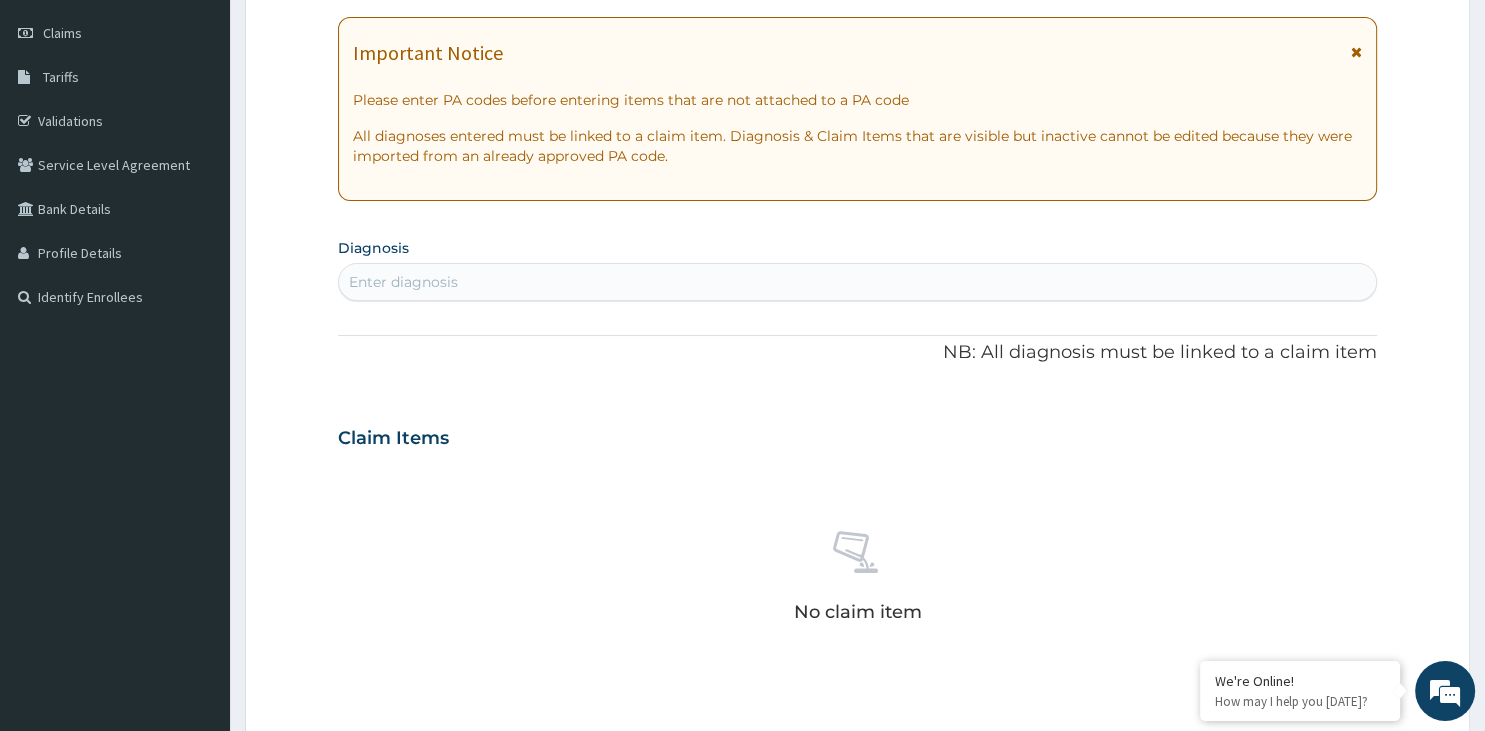 scroll, scrollTop: 275, scrollLeft: 0, axis: vertical 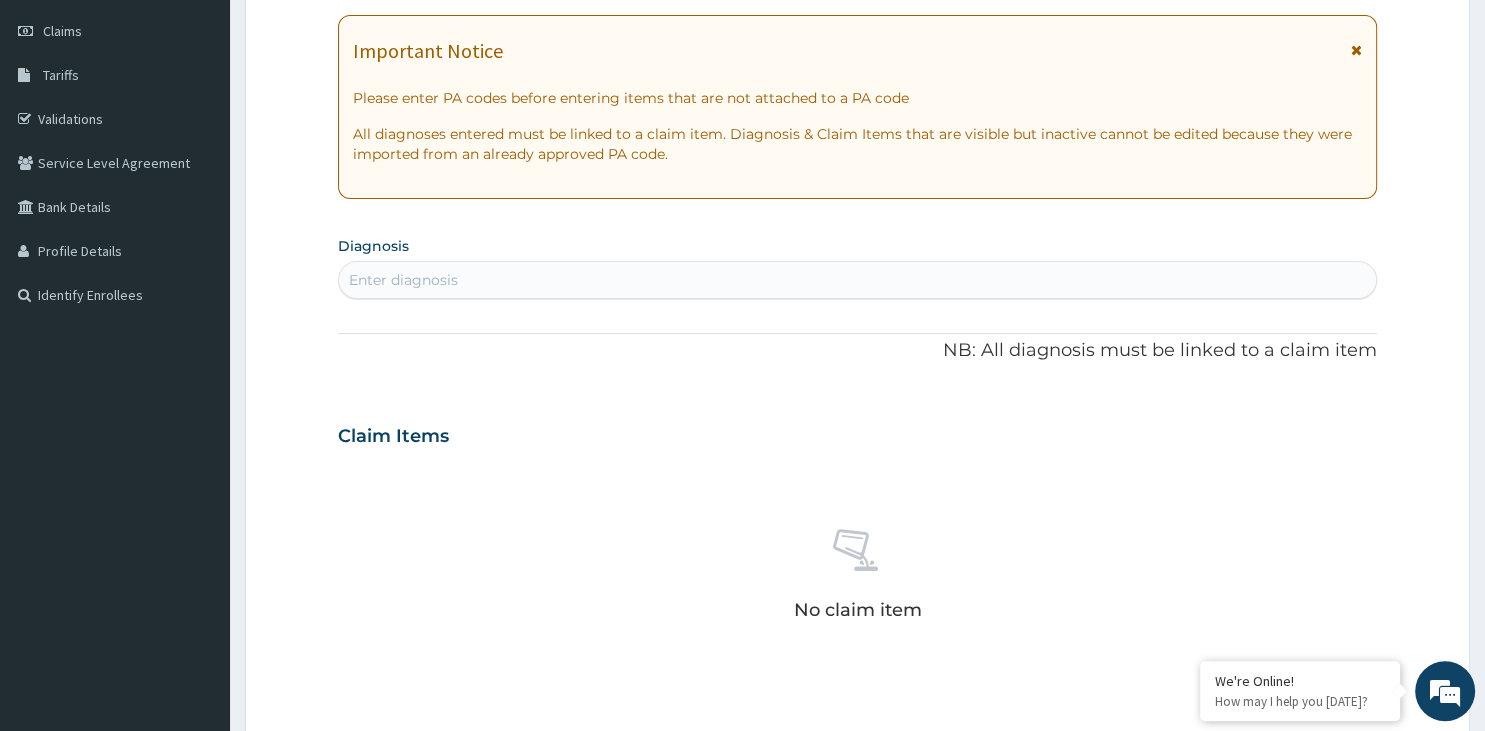 click on "Enter diagnosis" at bounding box center (858, 280) 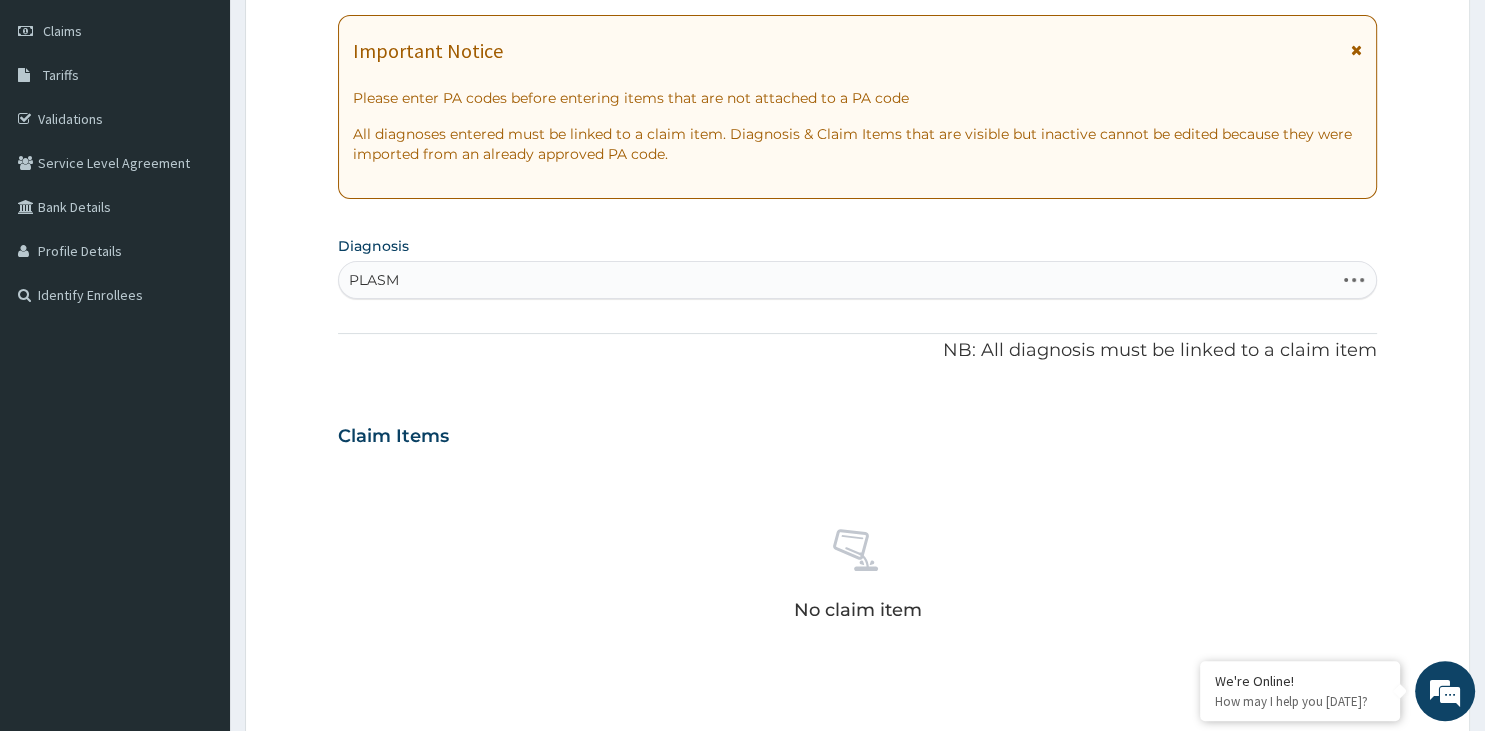 type on "PLASMO" 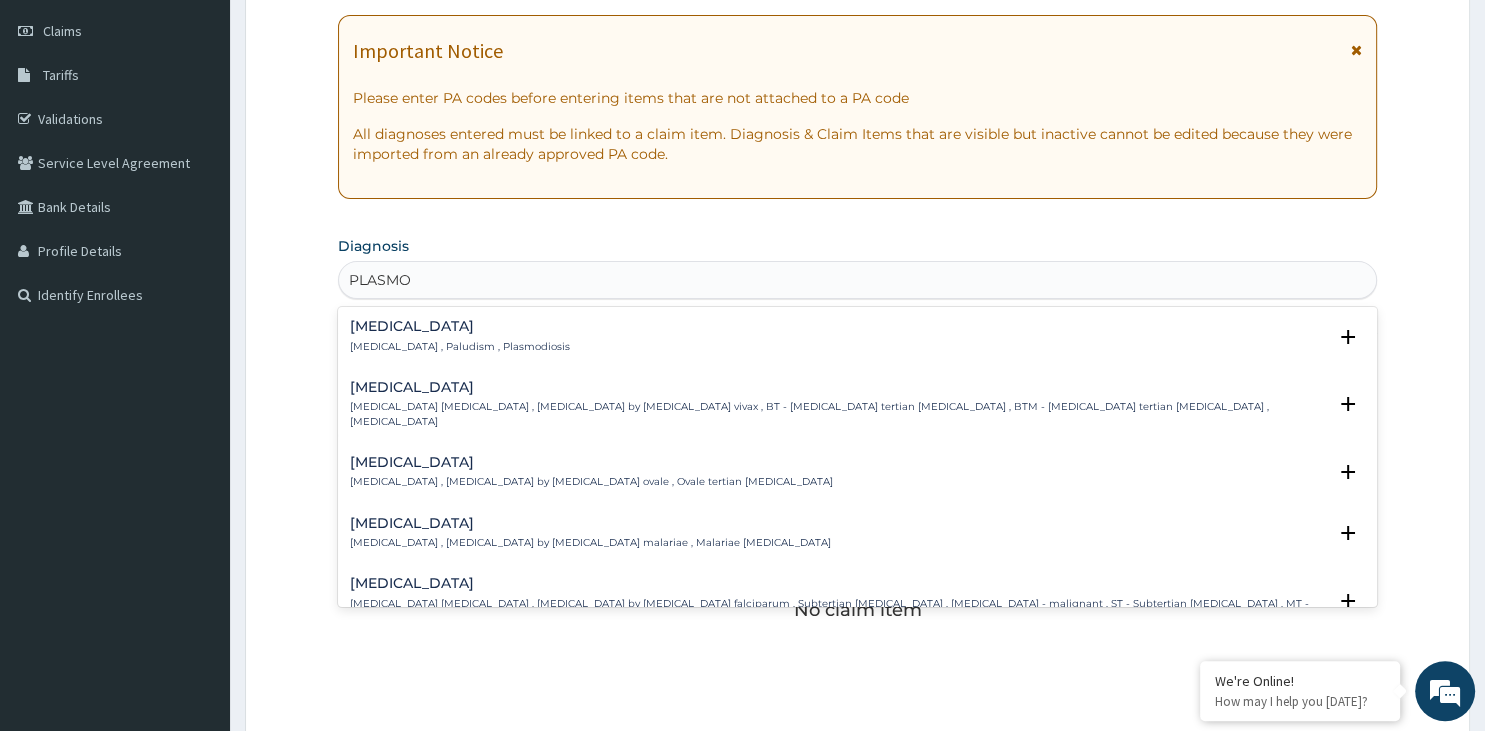 drag, startPoint x: 589, startPoint y: 359, endPoint x: 554, endPoint y: 349, distance: 36.40055 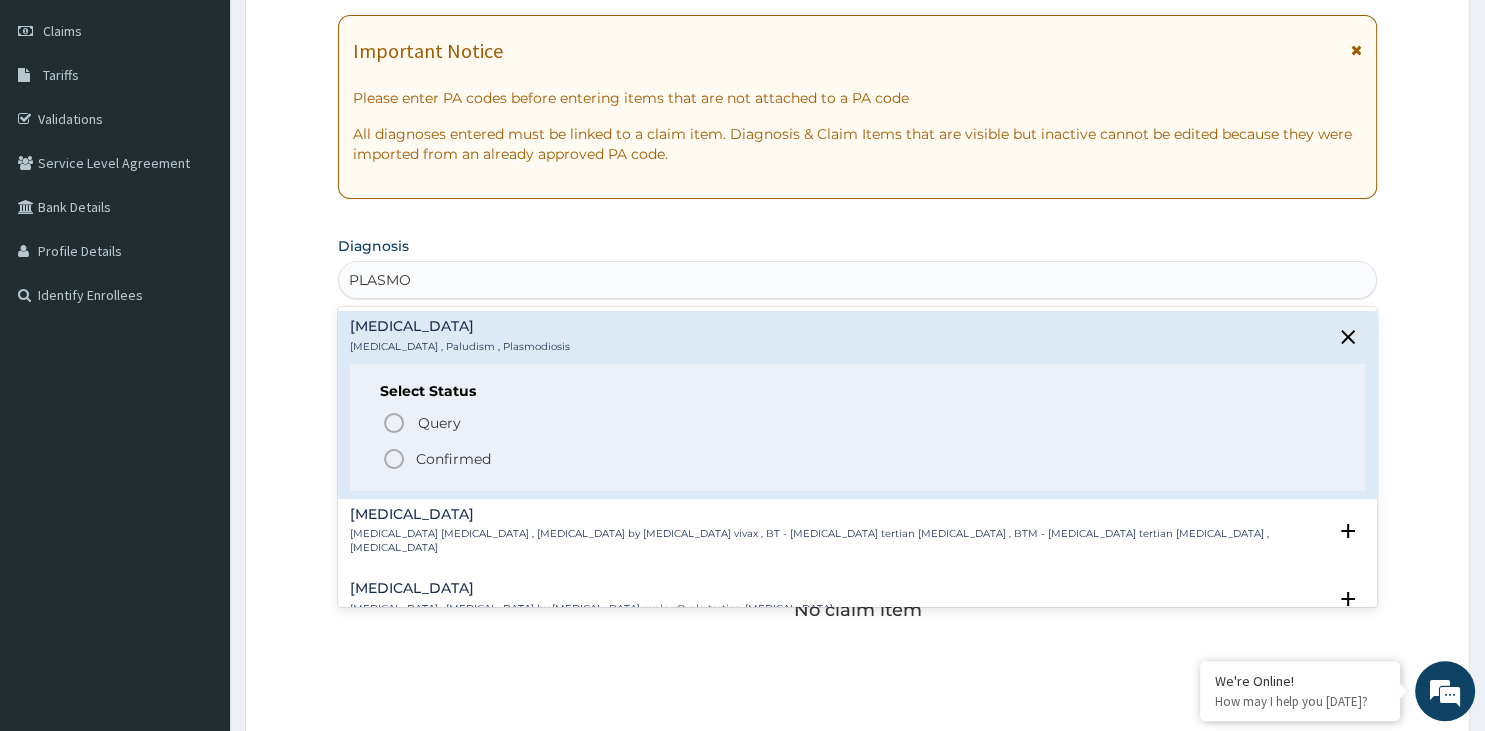 click on "Confirmed" at bounding box center (453, 459) 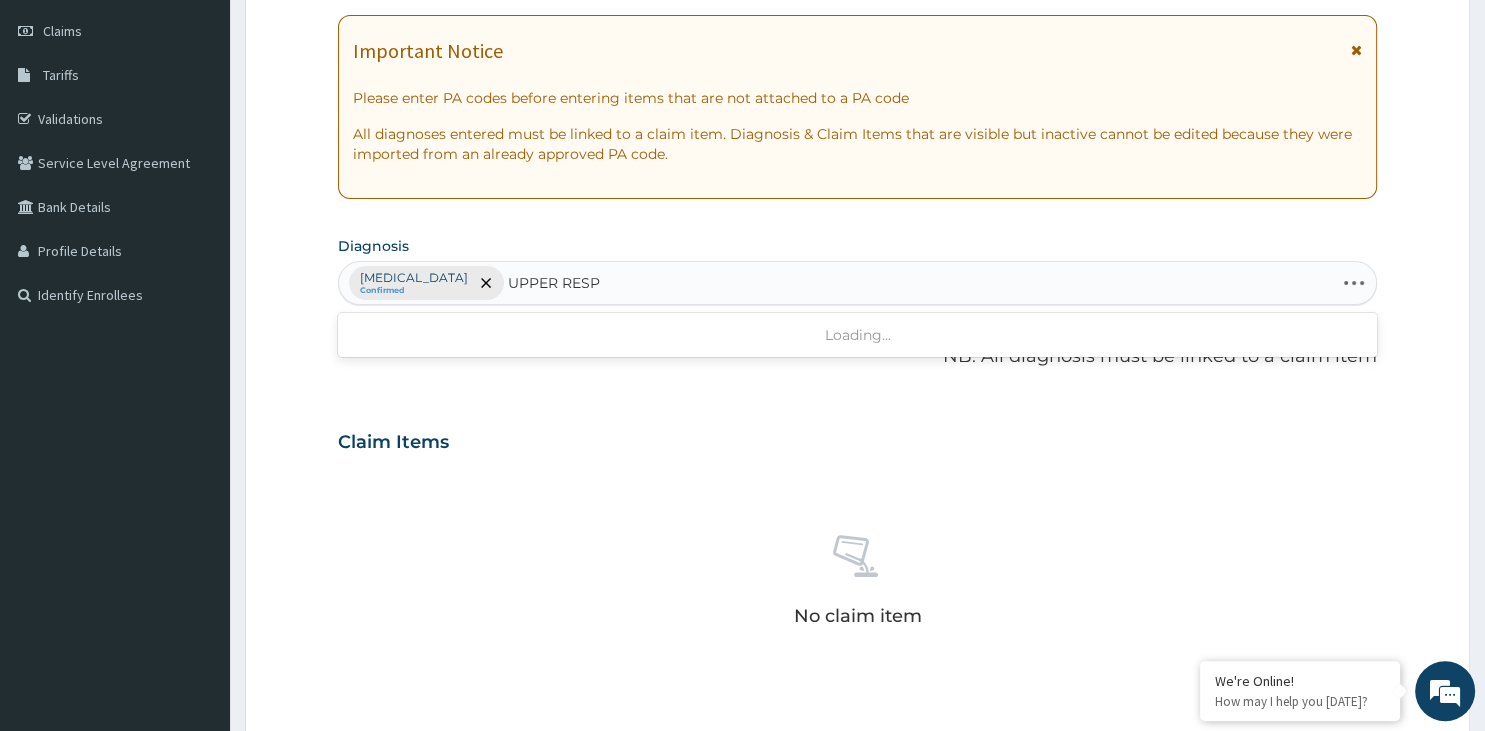 type on "UPPER RESPI" 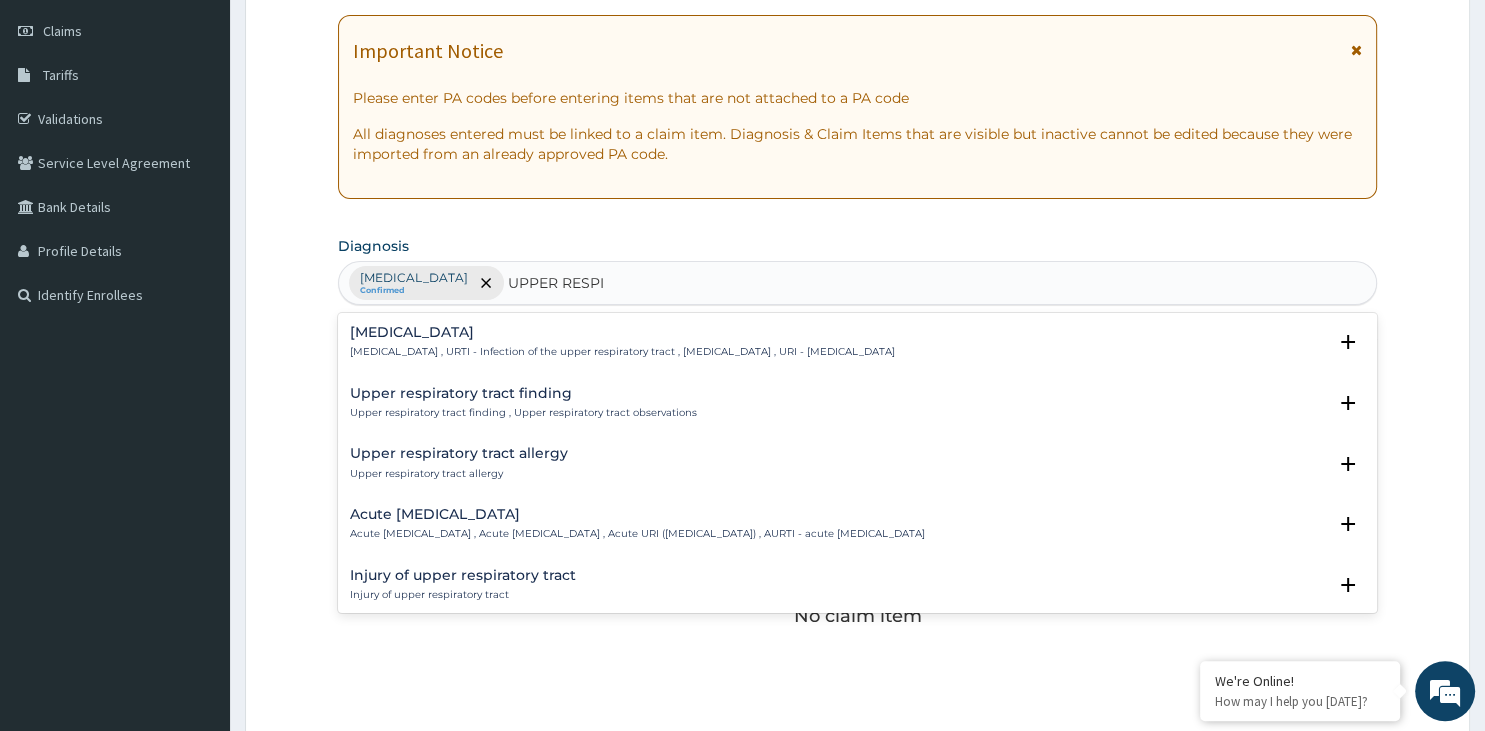 click on "Upper respiratory infection , URTI - Infection of the upper respiratory tract , Upper respiratory tract infection , URI - Upper respiratory infection" at bounding box center [622, 352] 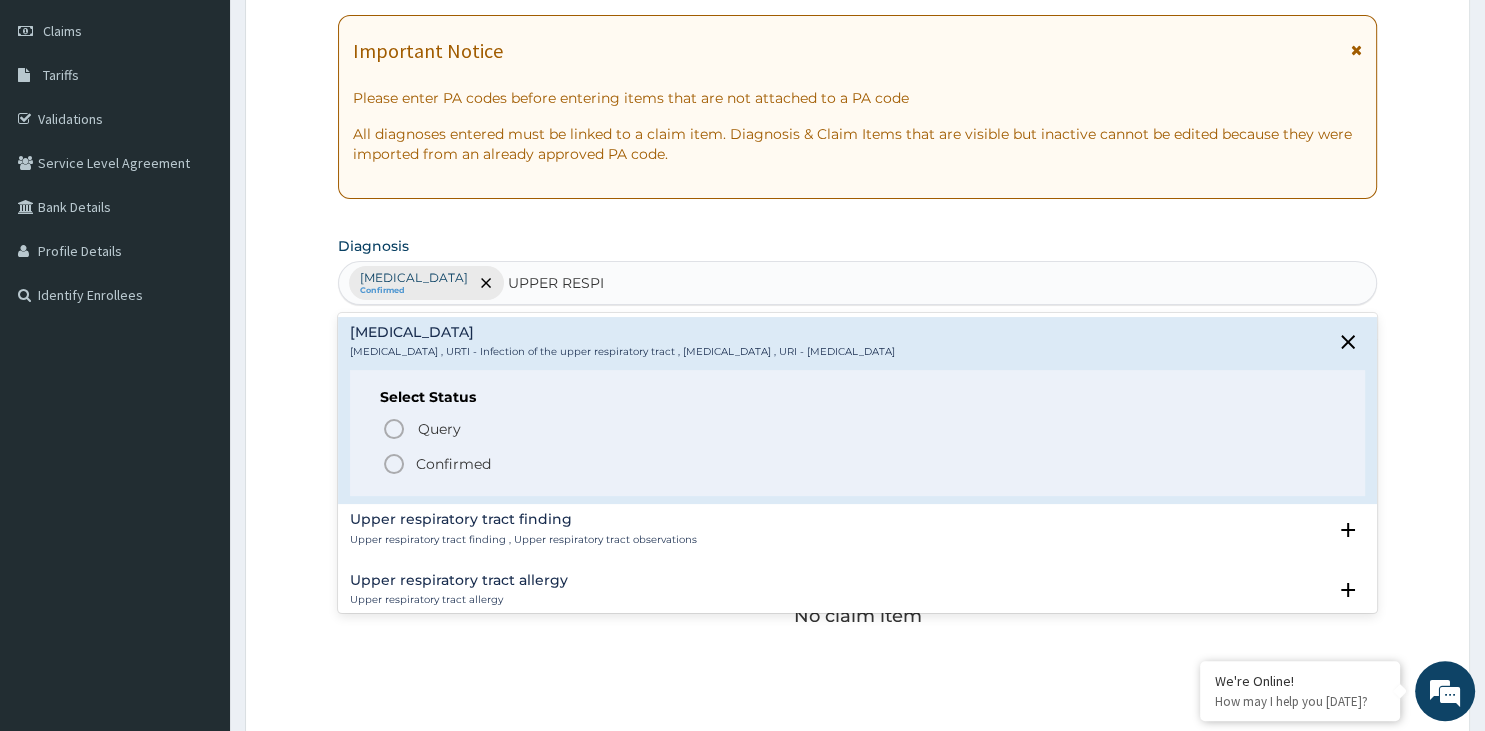 click on "Confirmed" at bounding box center (453, 464) 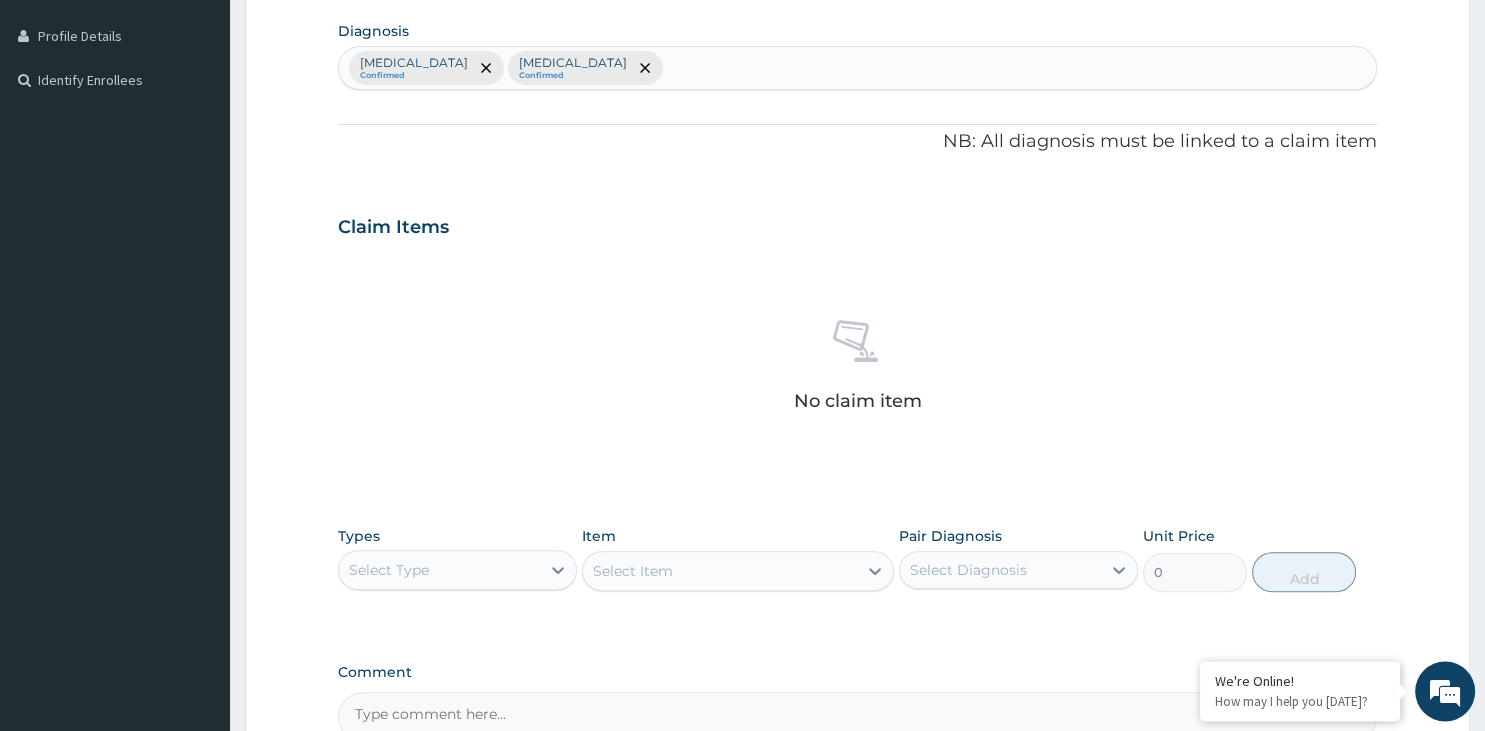 scroll, scrollTop: 620, scrollLeft: 0, axis: vertical 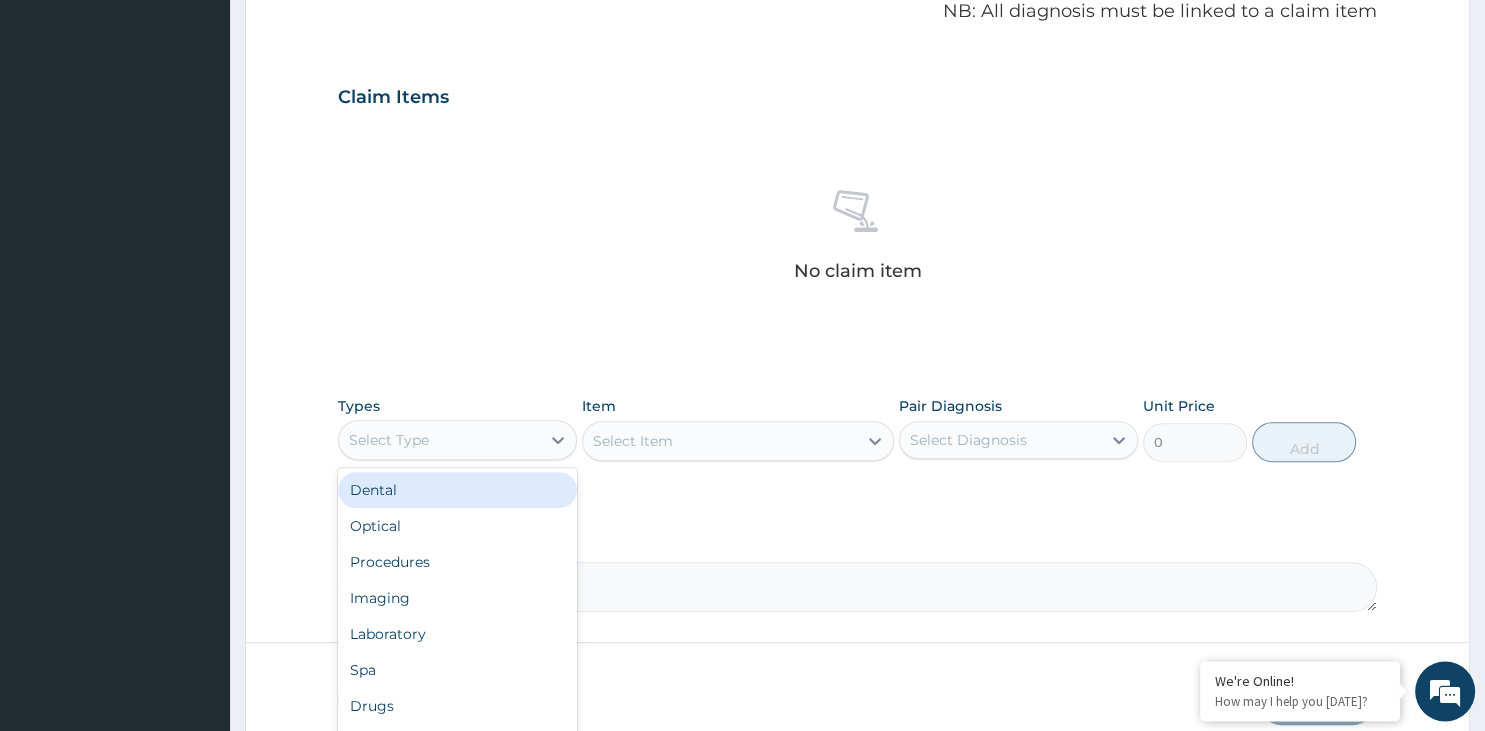 click on "Select Type" at bounding box center (439, 440) 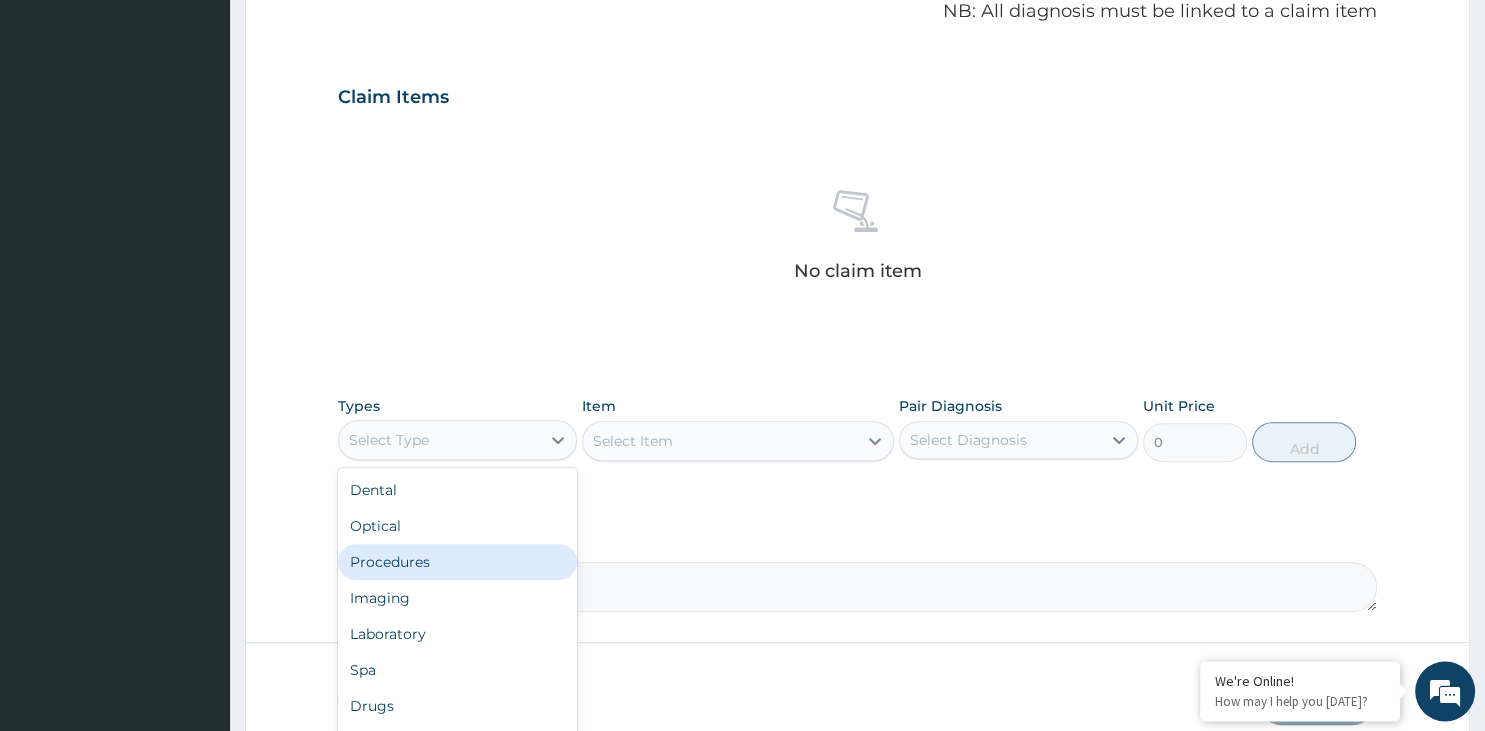 click on "Procedures" at bounding box center [457, 562] 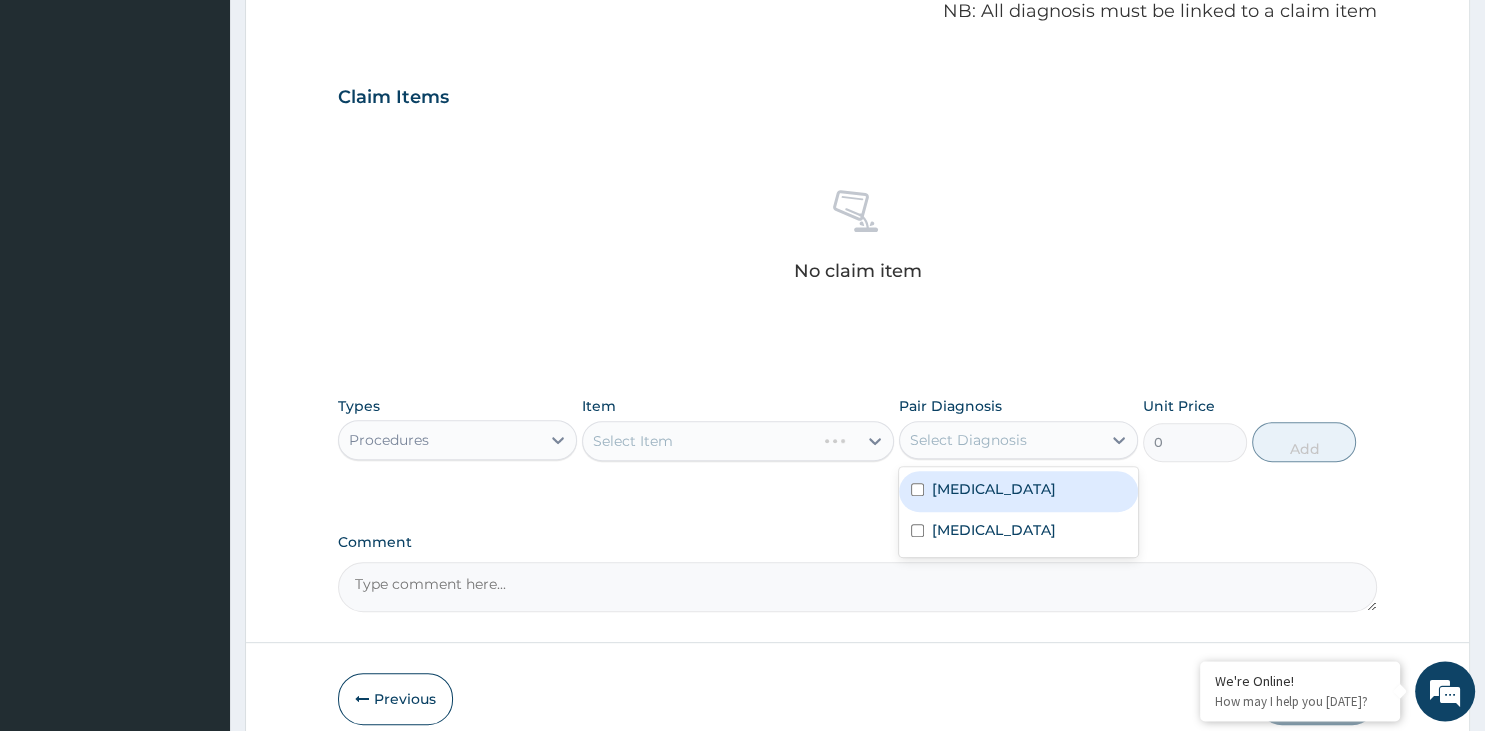 click on "Select Diagnosis" at bounding box center [1000, 440] 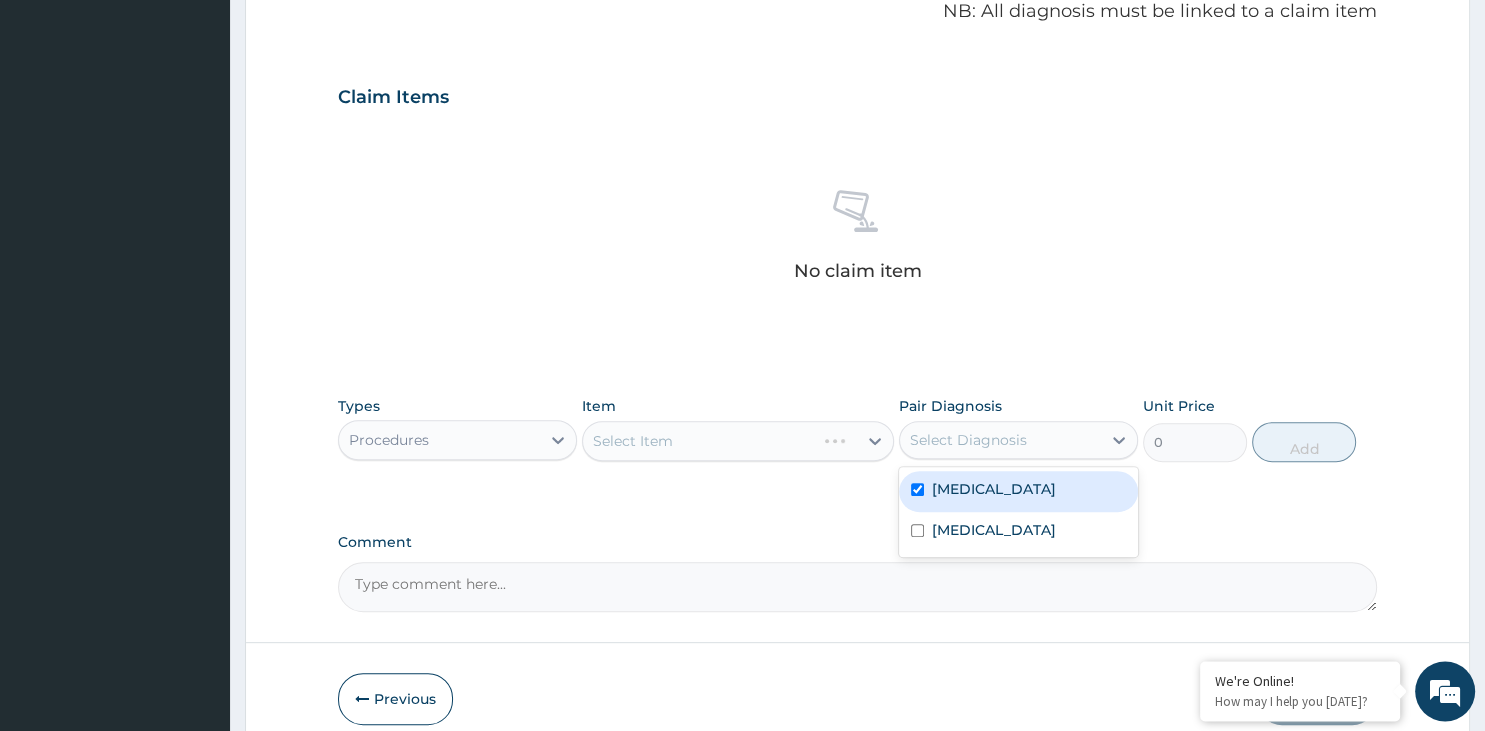 checkbox on "true" 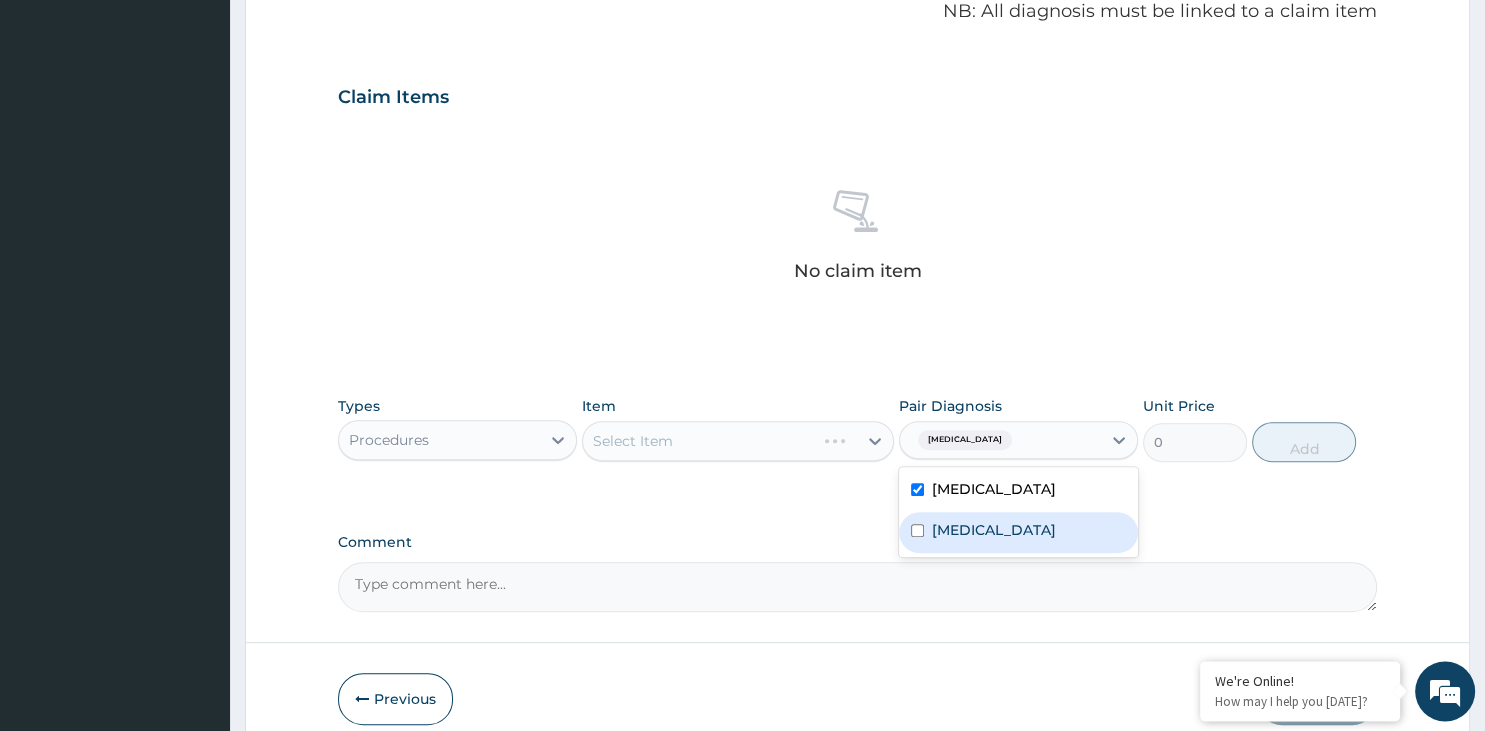 click on "Upper respiratory infection" at bounding box center [994, 530] 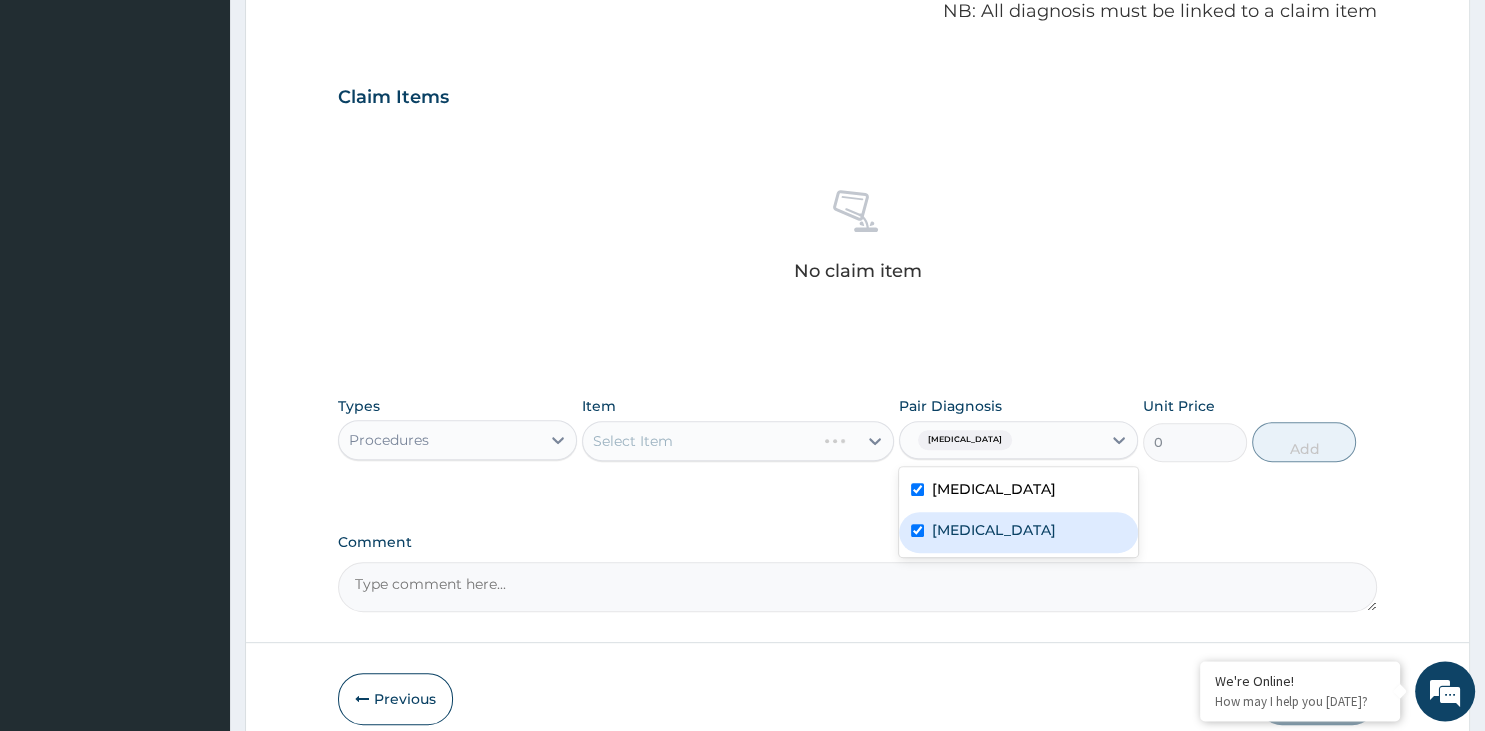checkbox on "true" 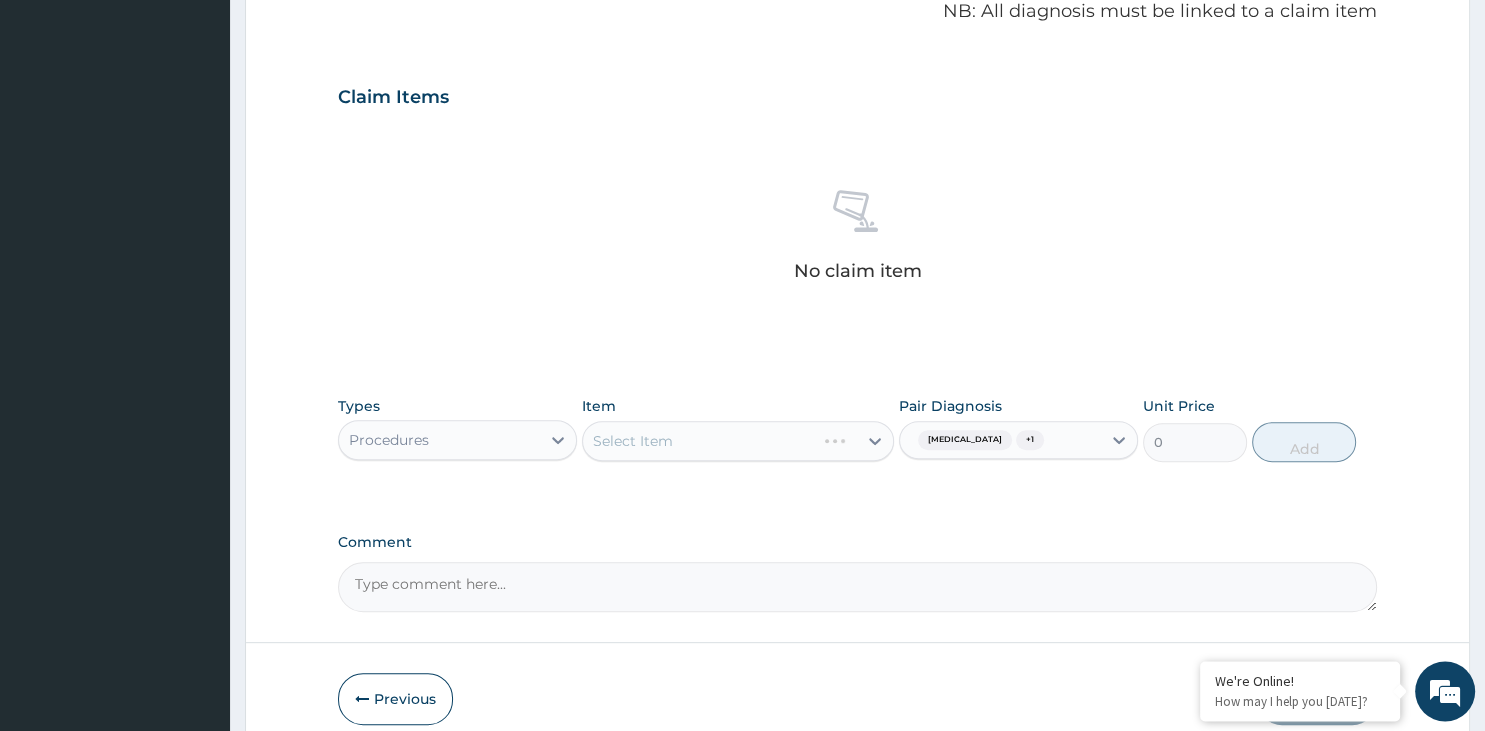 click on "Types Procedures Item Select Item Pair Diagnosis Malaria  + 1 Unit Price 0 Add" at bounding box center [858, 444] 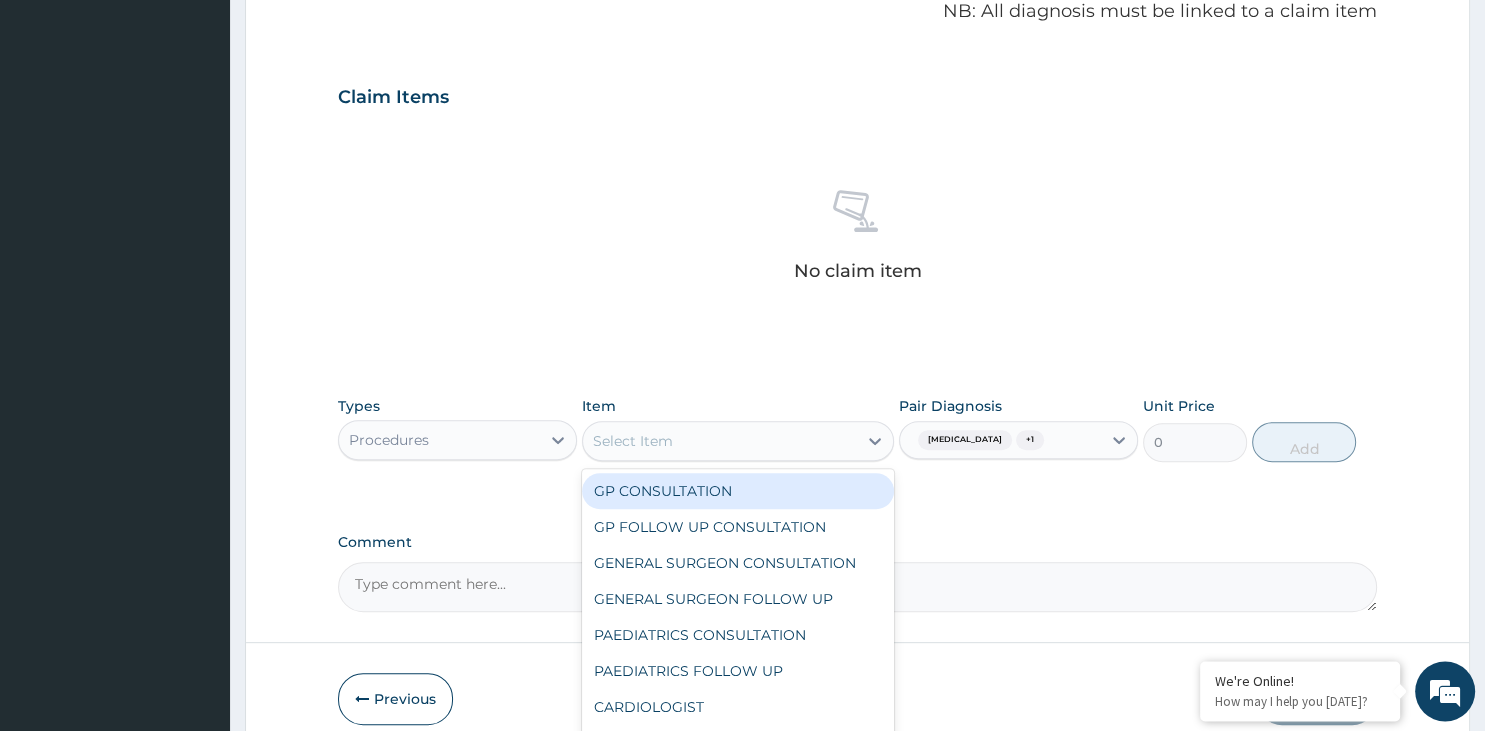 click on "Select Item" at bounding box center (738, 441) 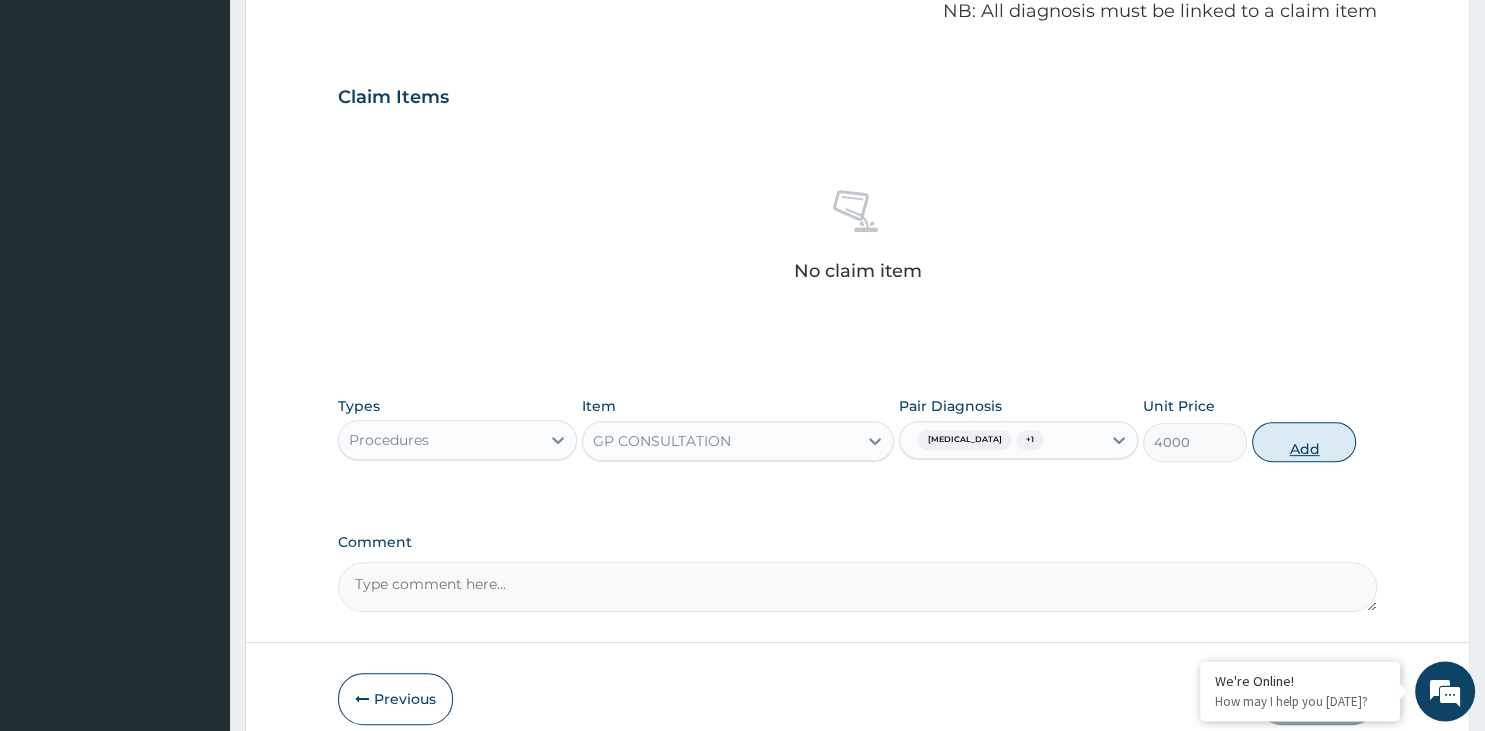 click on "Add" at bounding box center (1304, 442) 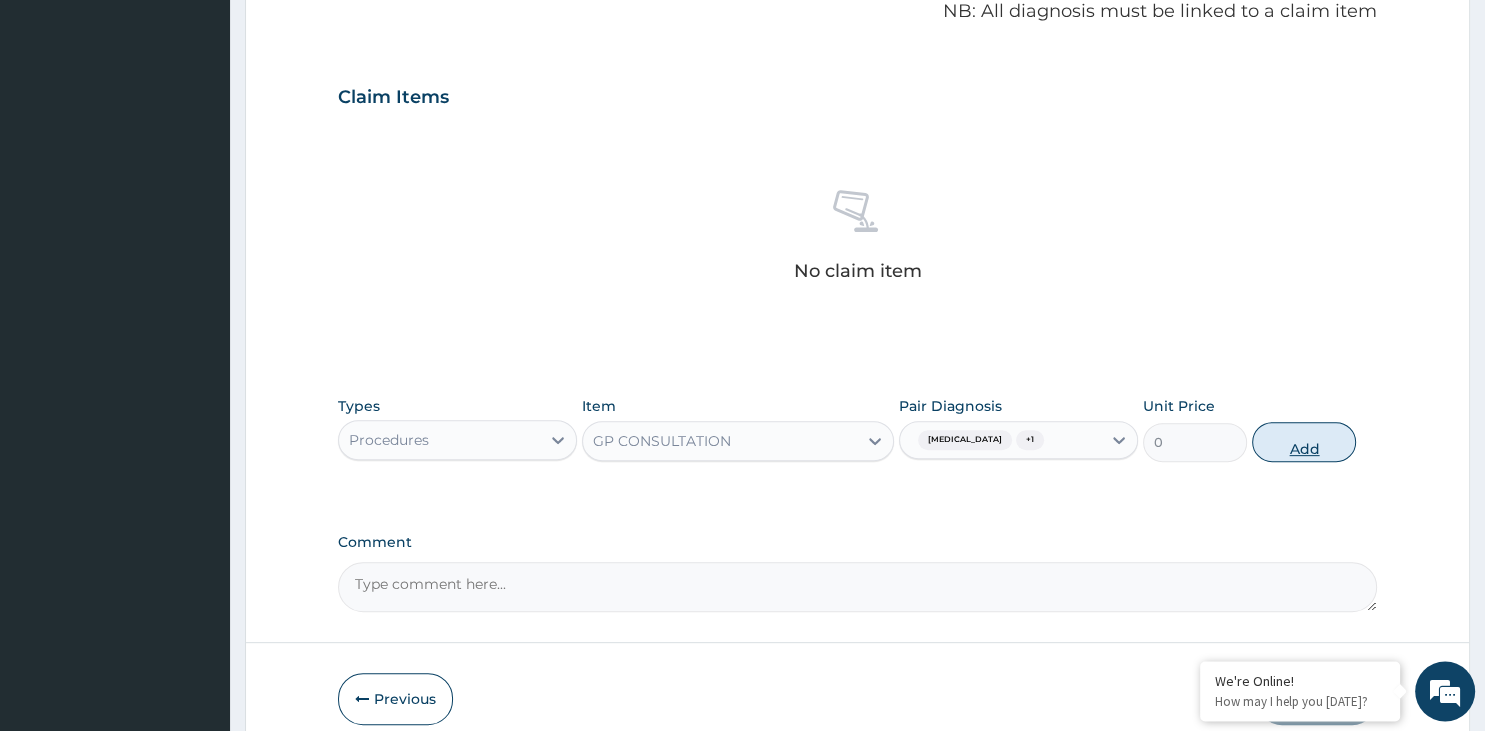 scroll, scrollTop: 612, scrollLeft: 0, axis: vertical 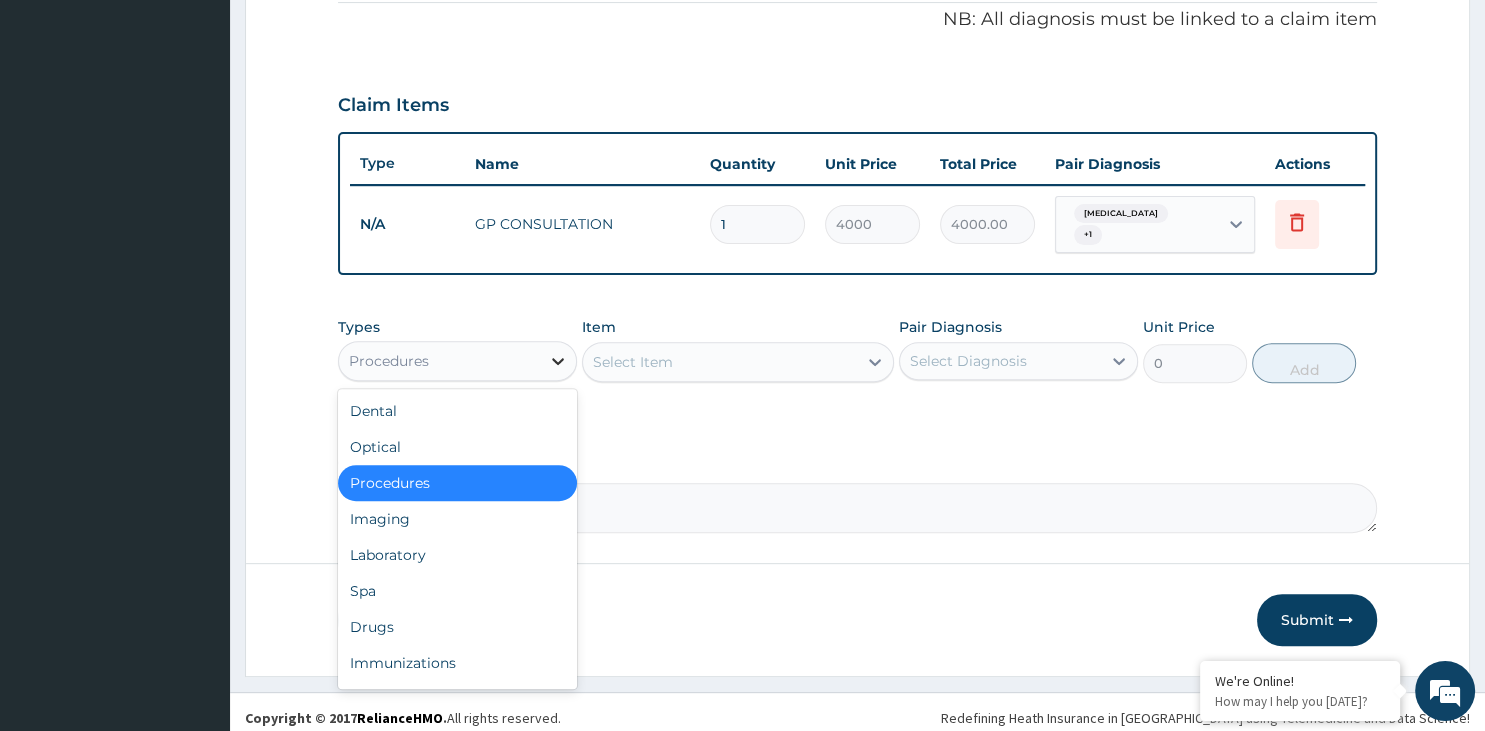 click 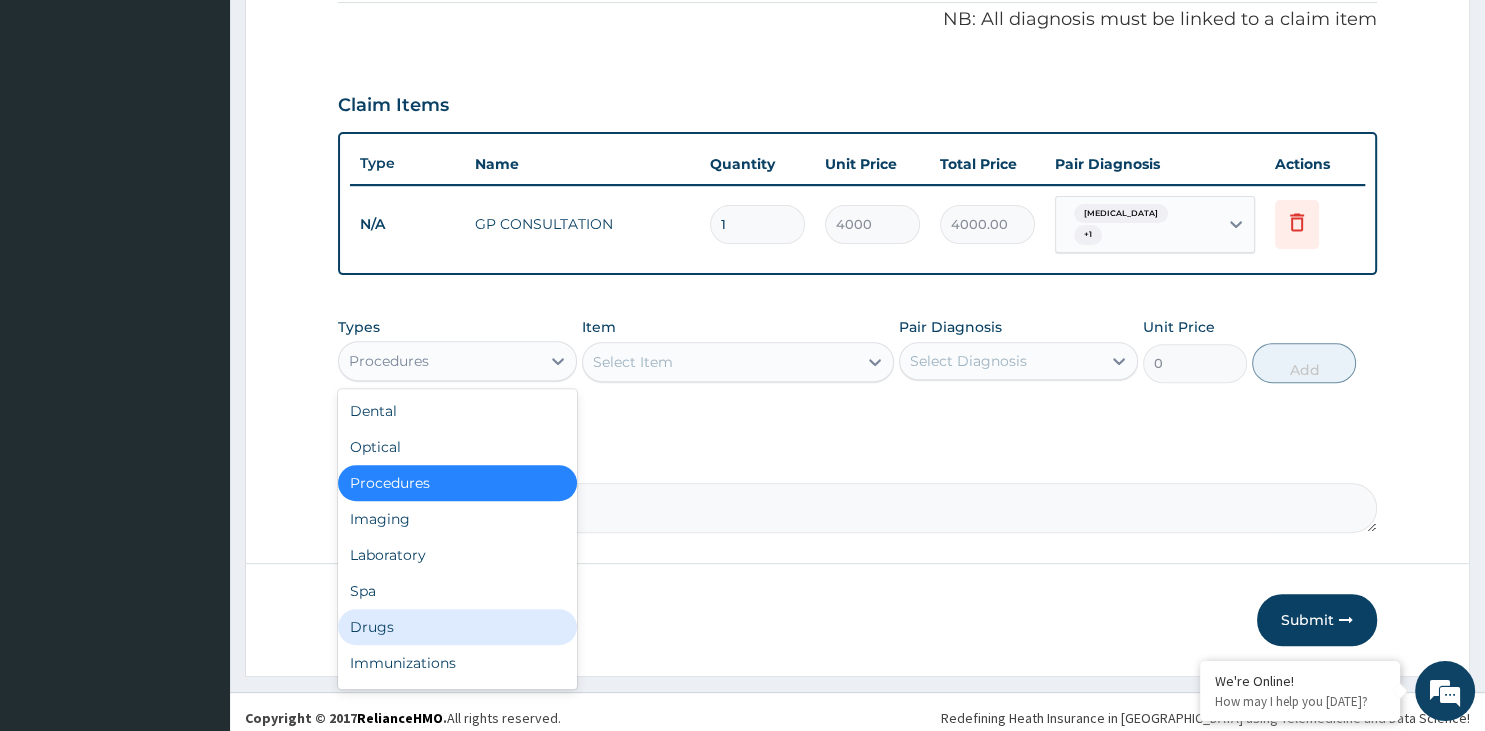 click on "Drugs" at bounding box center [457, 627] 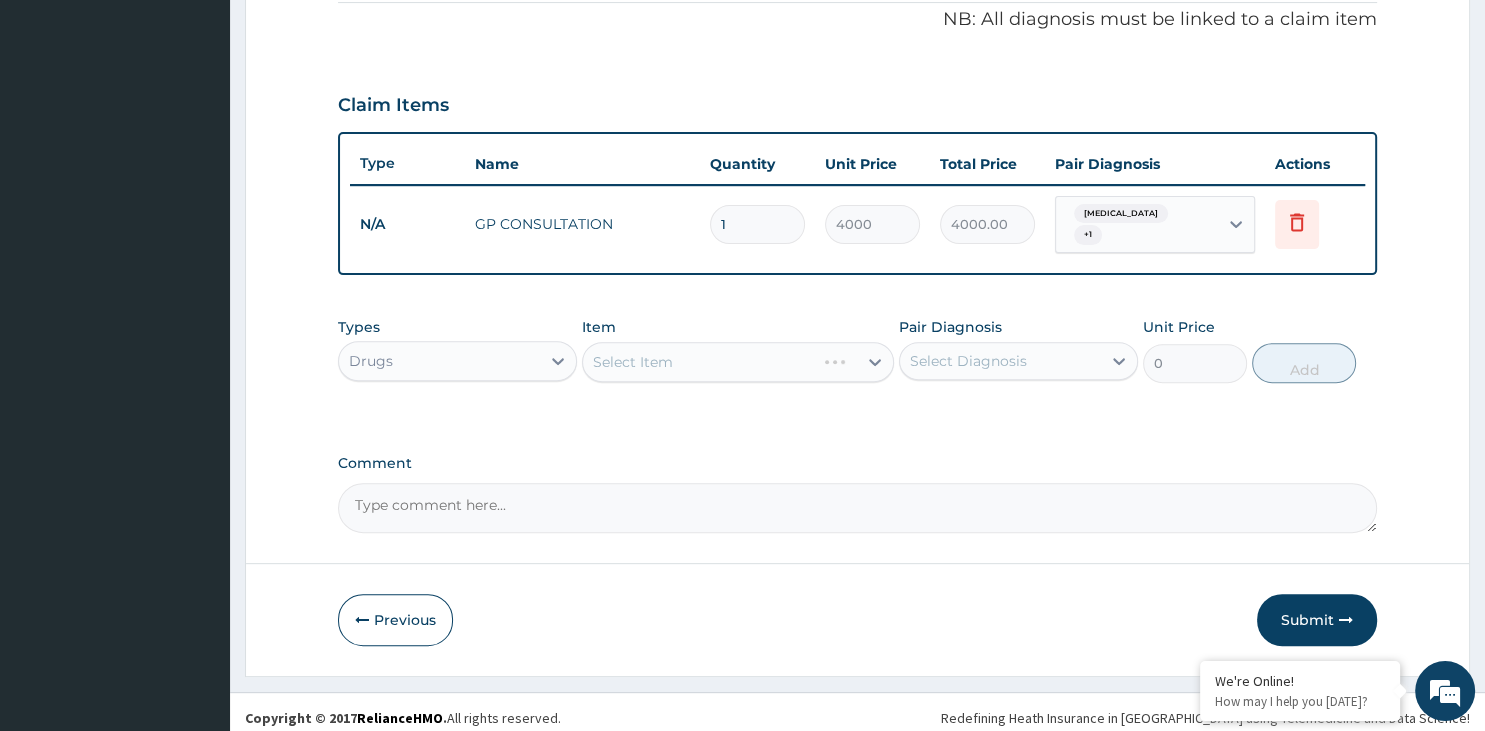 click on "Pair Diagnosis Select Diagnosis" at bounding box center (1018, 350) 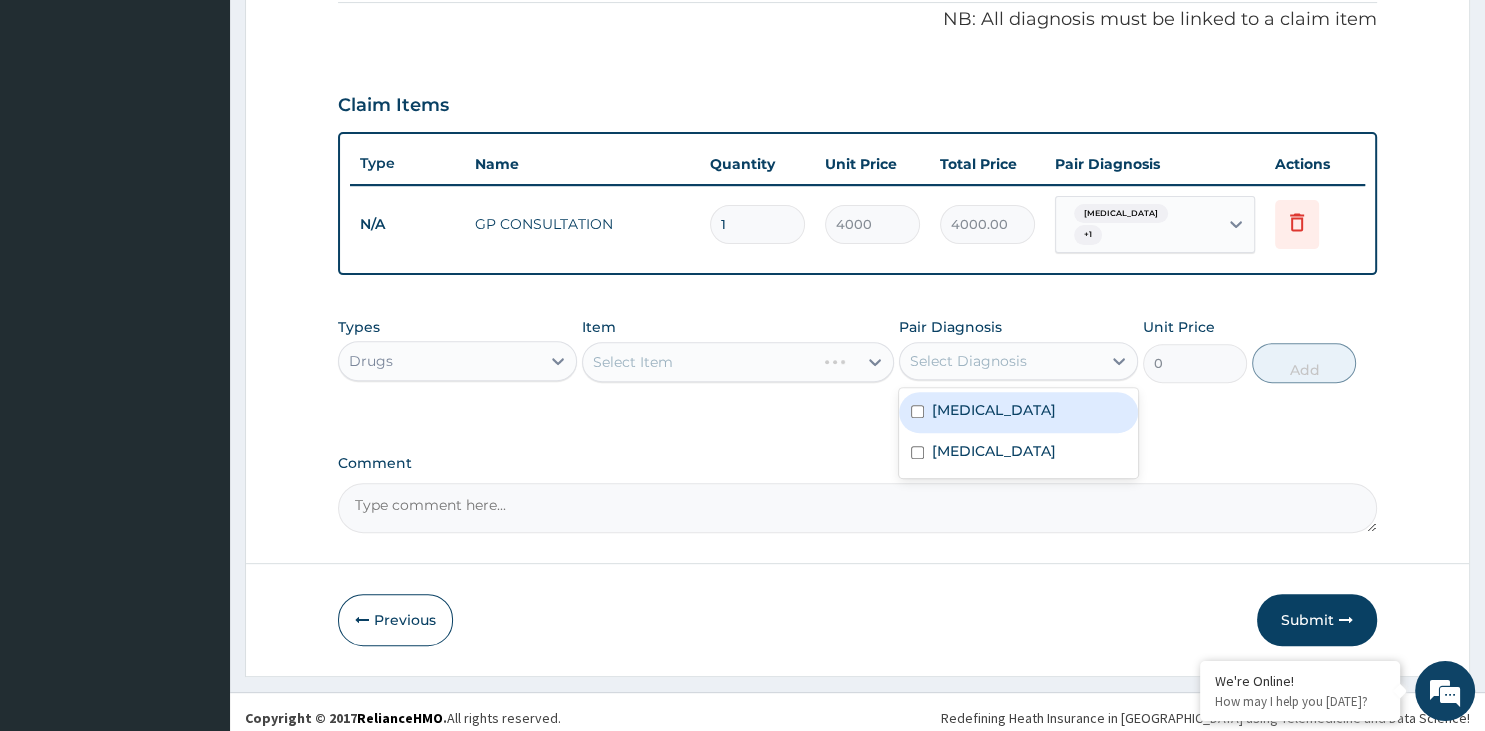 click on "Select Diagnosis" at bounding box center [1000, 361] 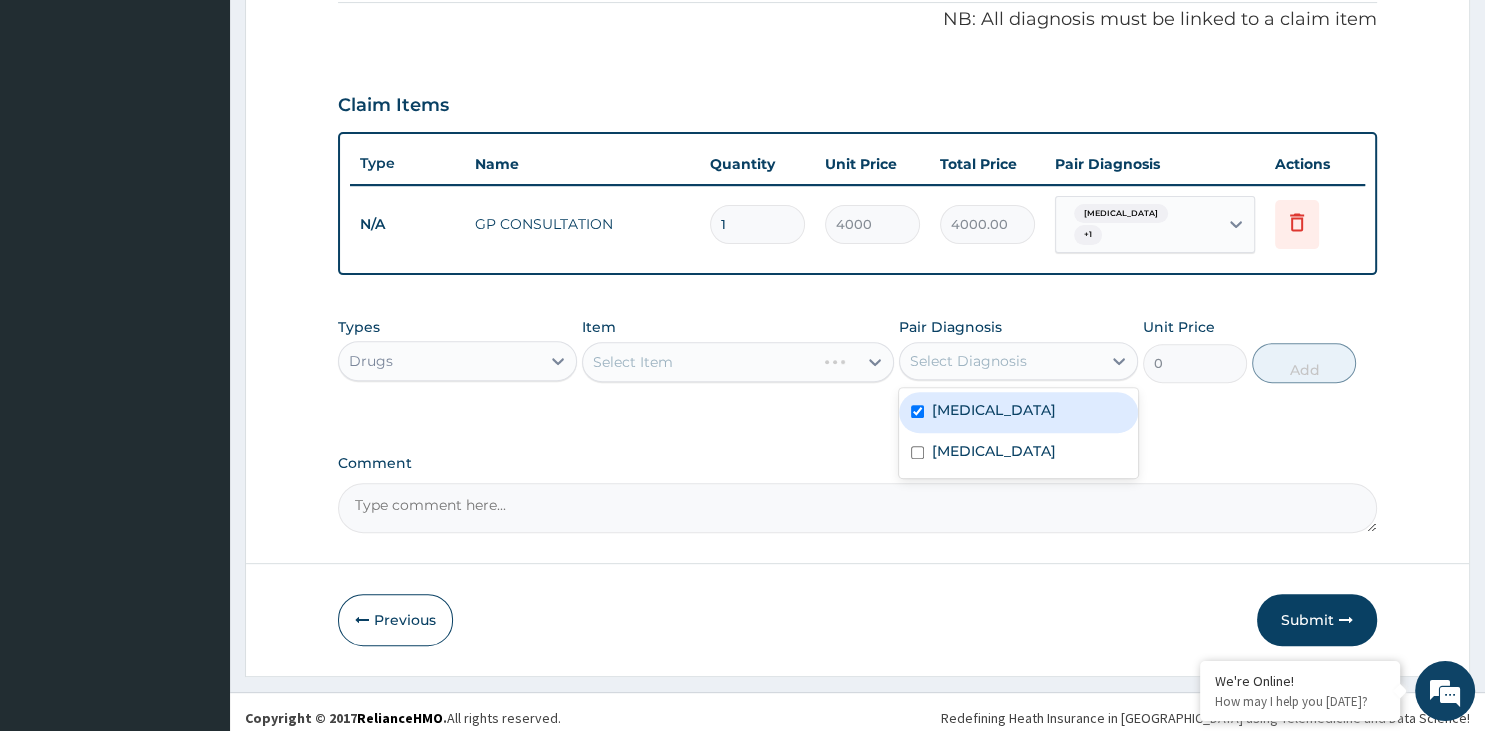 checkbox on "true" 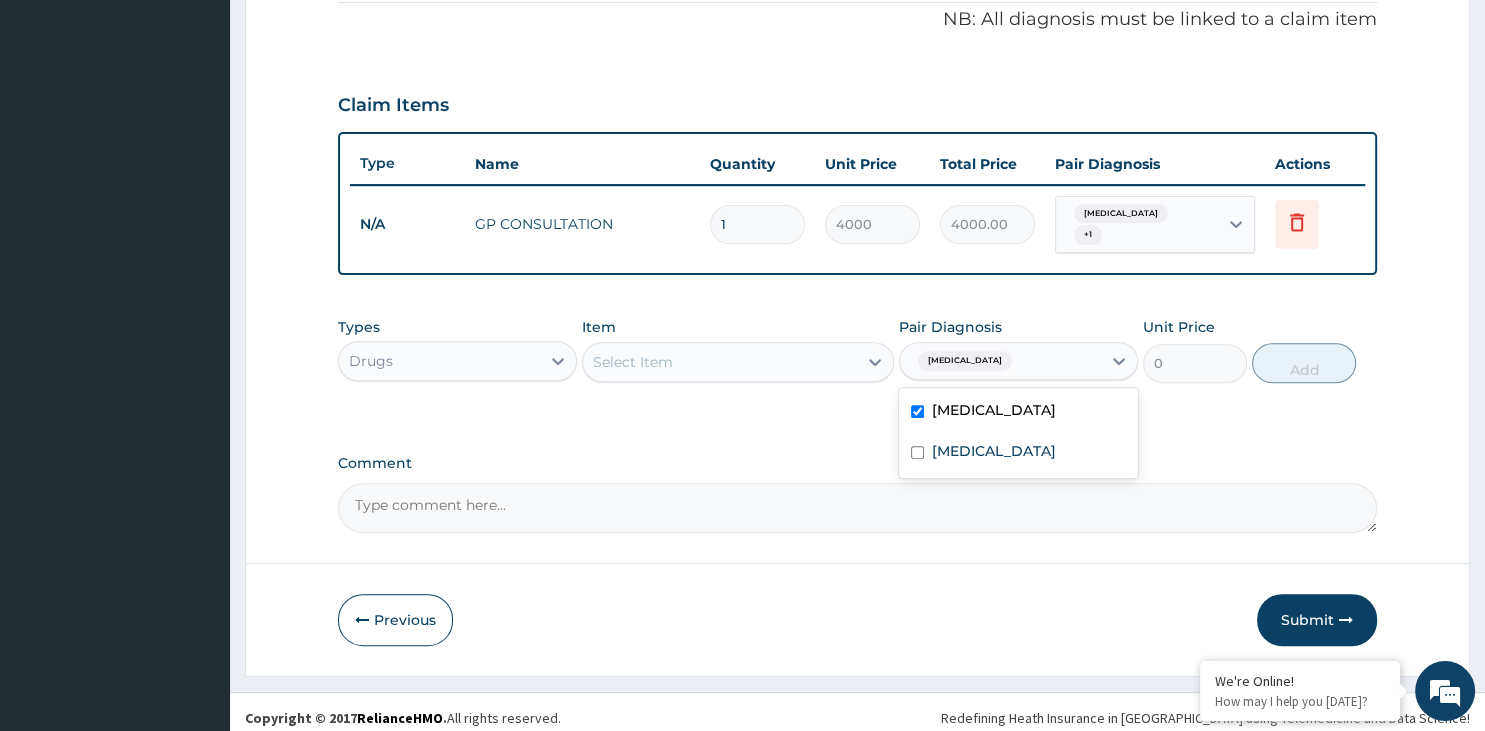 click on "PA Code / Prescription Code Enter Code(Secondary Care Only) Encounter Date 04-04-2025 Important Notice Please enter PA codes before entering items that are not attached to a PA code   All diagnoses entered must be linked to a claim item. Diagnosis & Claim Items that are visible but inactive cannot be edited because they were imported from an already approved PA code. Diagnosis Malaria Confirmed Upper respiratory infection Confirmed NB: All diagnosis must be linked to a claim item Claim Items Type Name Quantity Unit Price Total Price Pair Diagnosis Actions N/A GP CONSULTATION 1 4000 4000.00 Malaria  + 1 Delete Types Drugs Item Select Item Pair Diagnosis option Malaria, selected. option Malaria selected, 1 of 2. 2 results available. Use Up and Down to choose options, press Enter to select the currently focused option, press Escape to exit the menu, press Tab to select the option and exit the menu. Malaria Malaria Upper respiratory infection Unit Price 0 Add Comment" at bounding box center (858, 56) 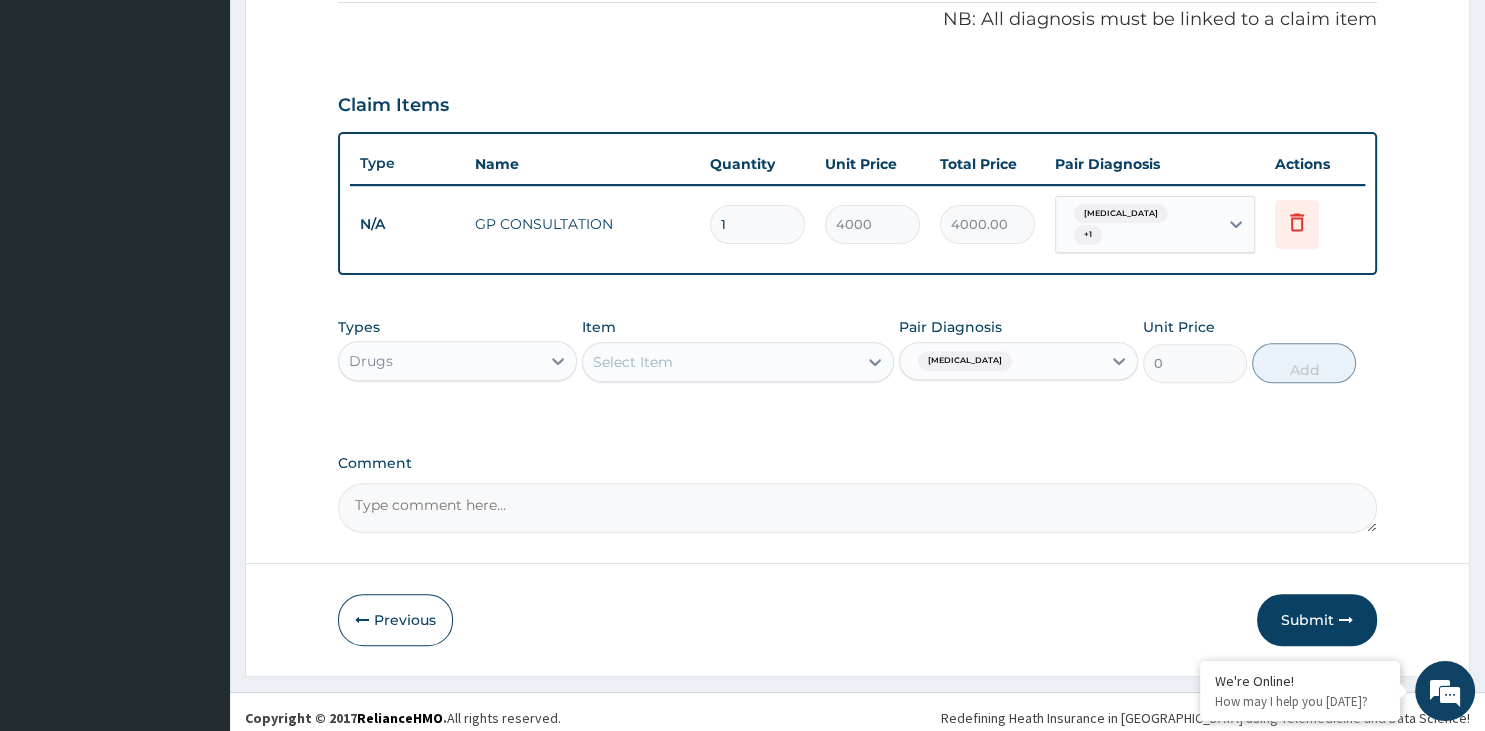 click on "Select Item" at bounding box center (720, 362) 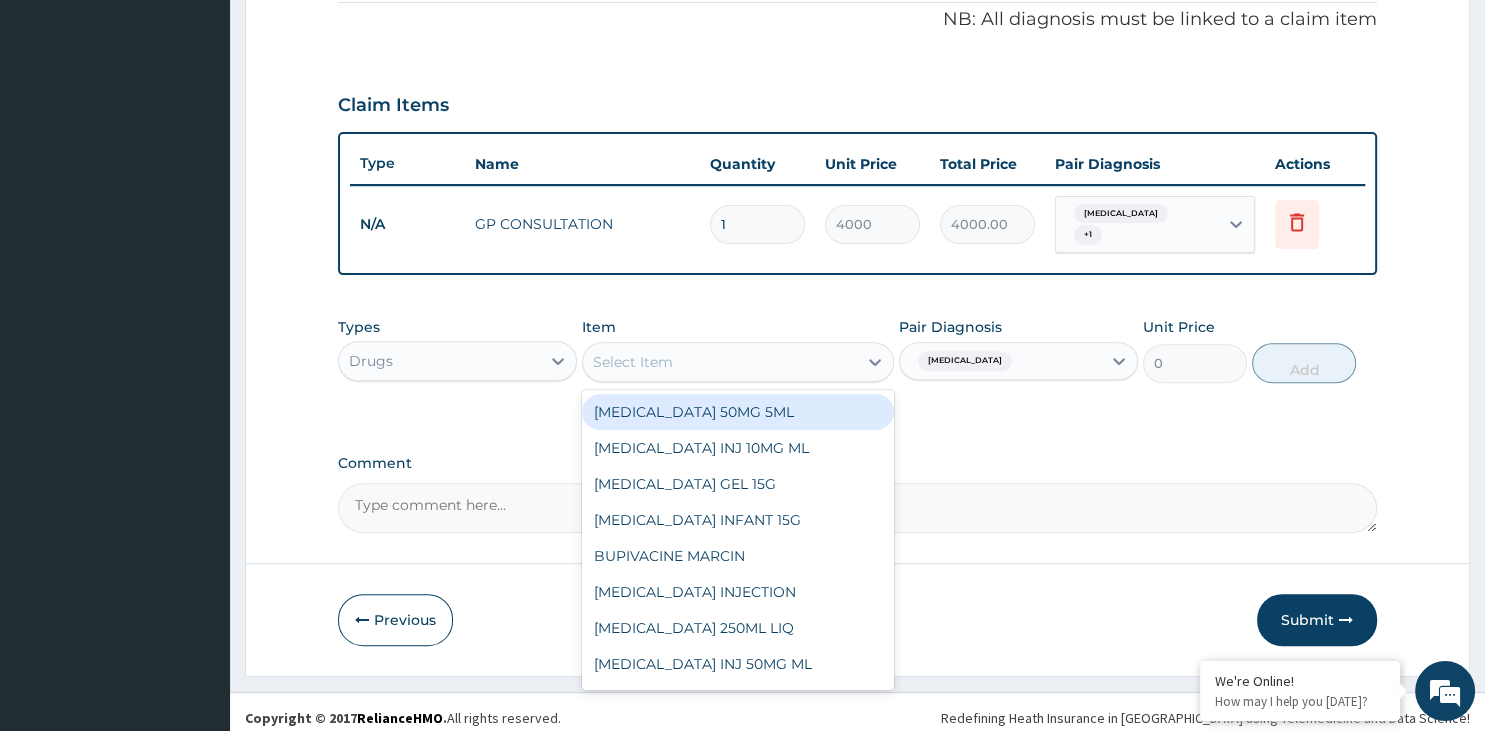 click on "Select Item" at bounding box center (720, 362) 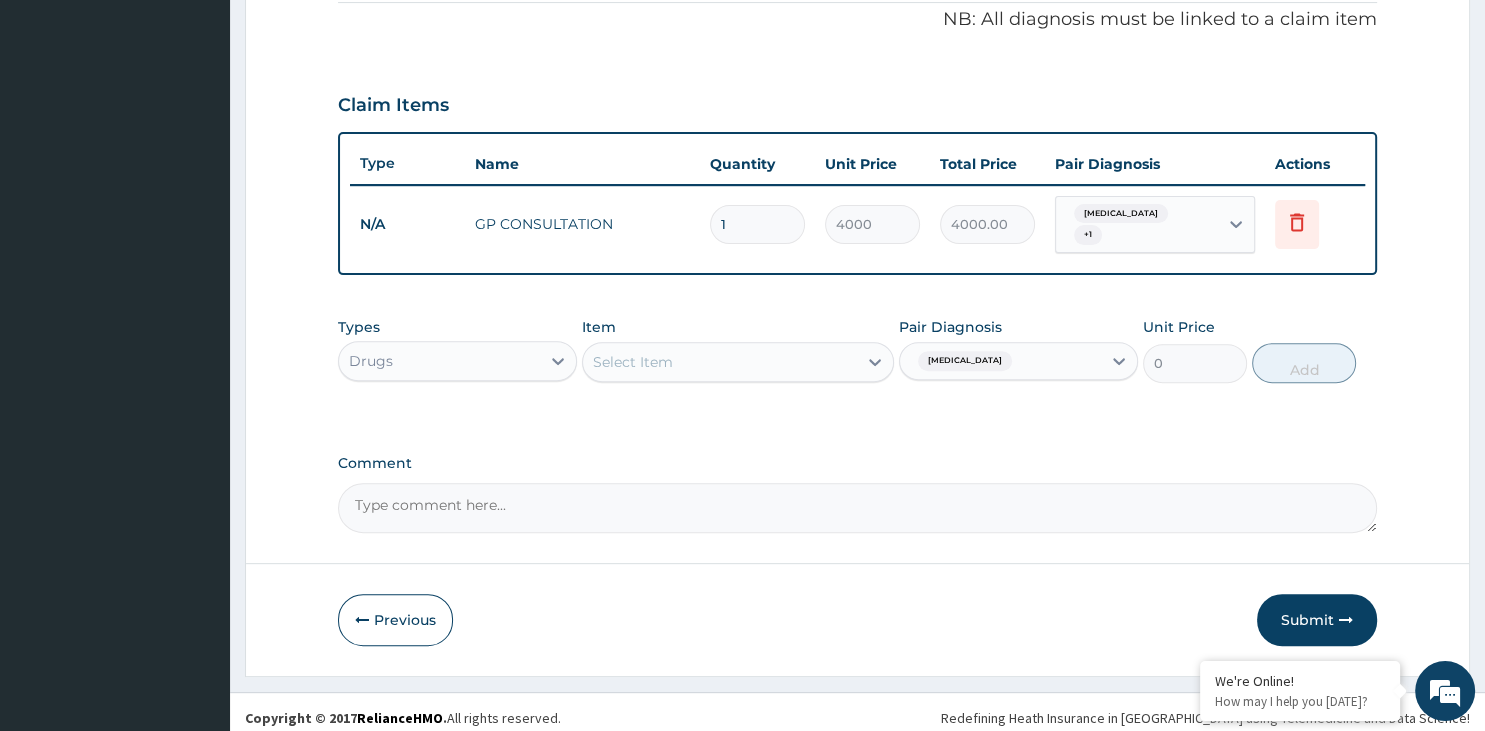 click on "Select Item" at bounding box center [720, 362] 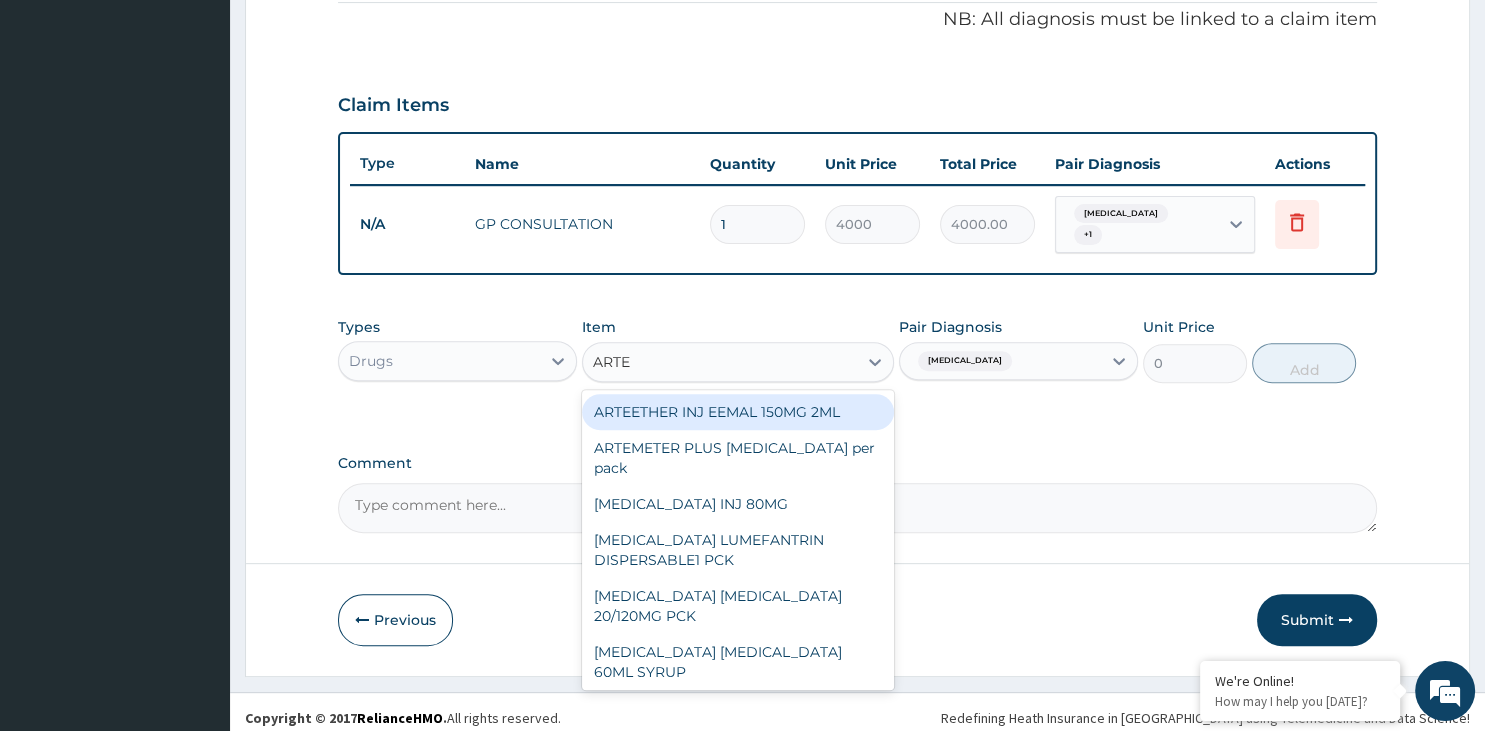 type on "ARTEM" 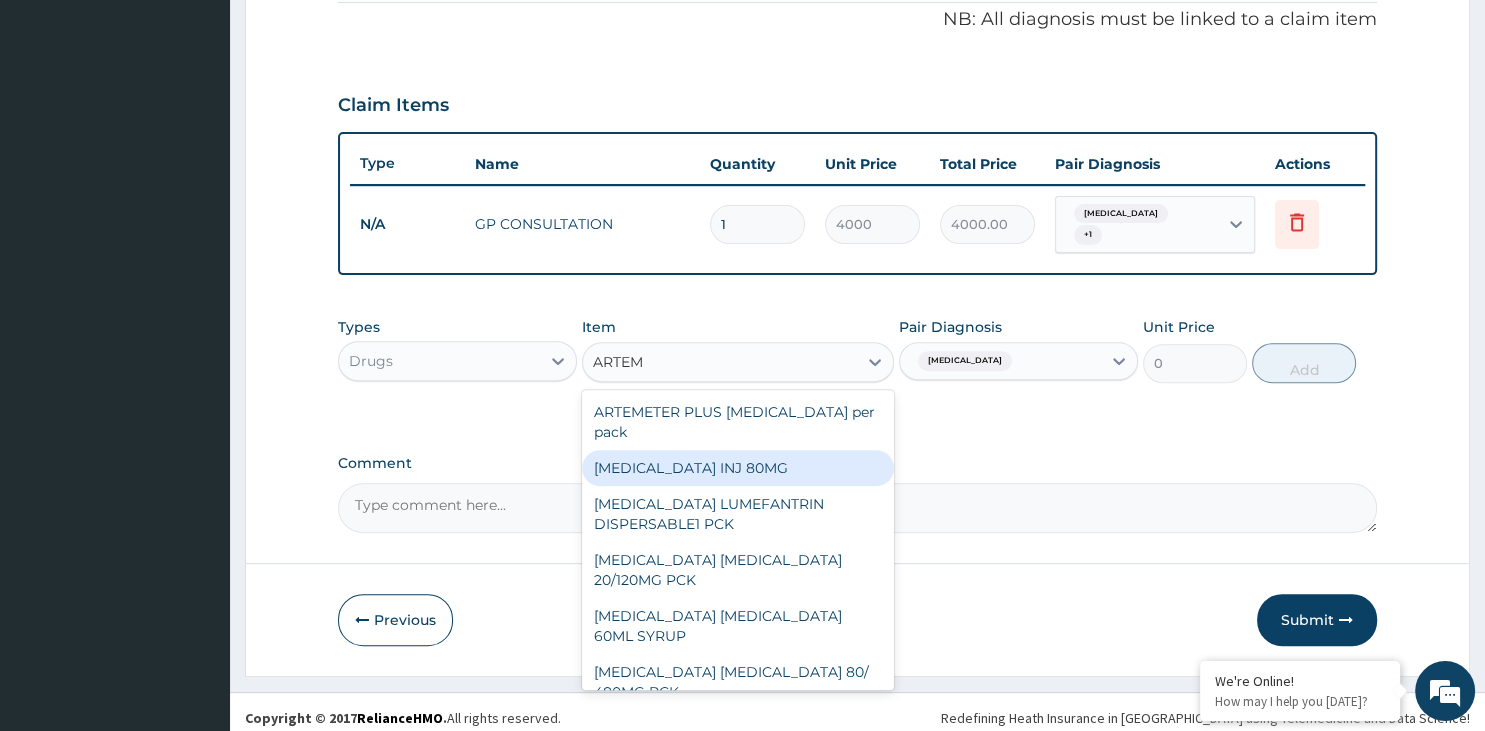 click on "ARTEMETHER INJ 80MG" at bounding box center (738, 468) 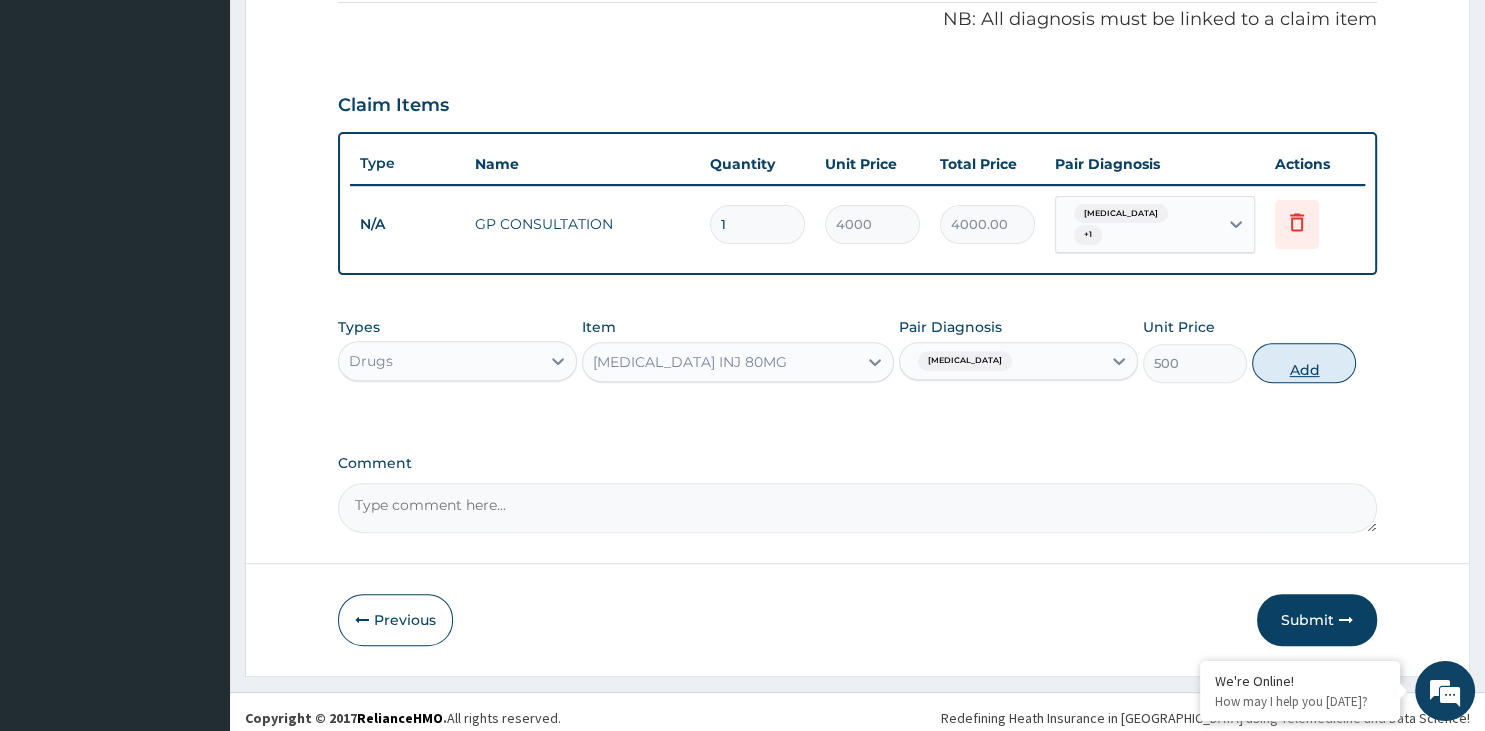 click on "Add" at bounding box center (1304, 363) 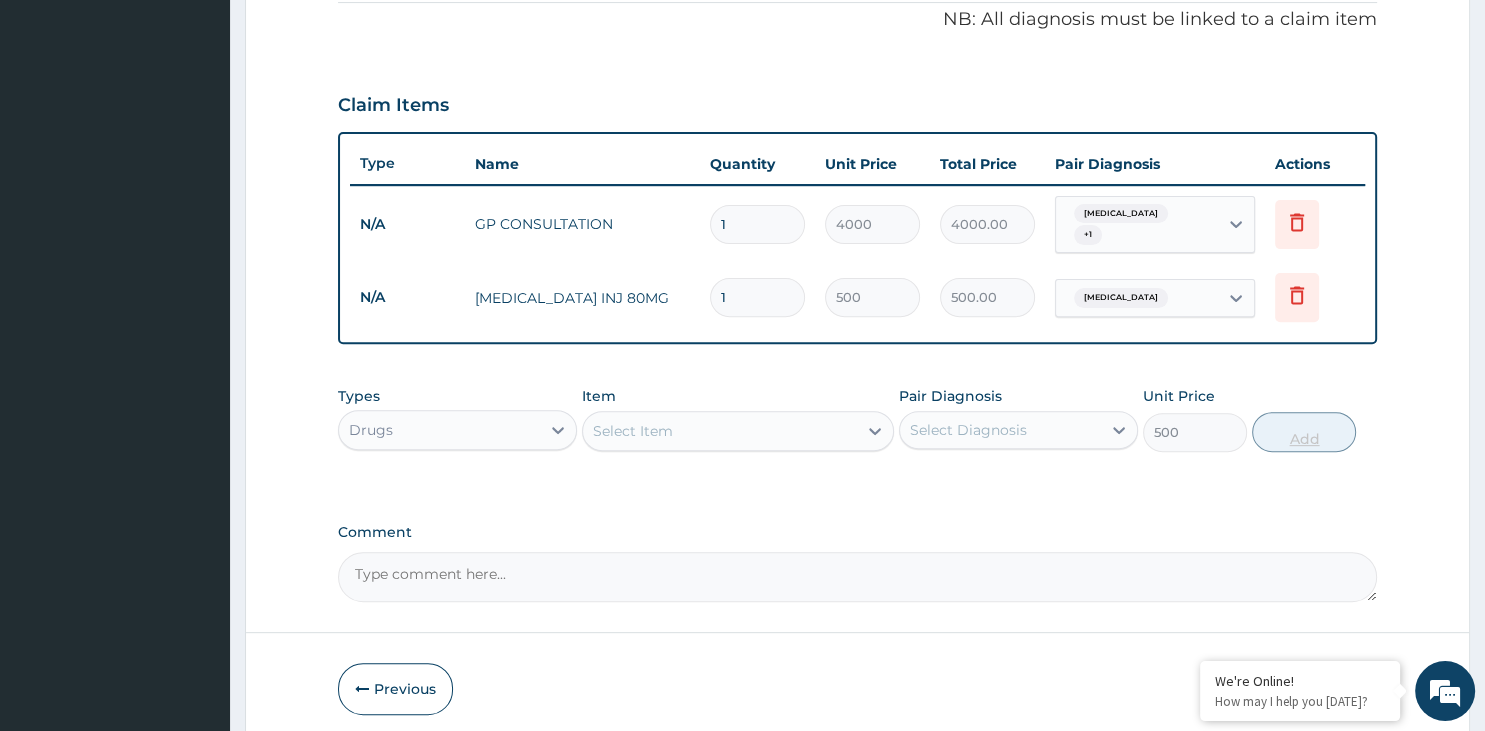 type on "0" 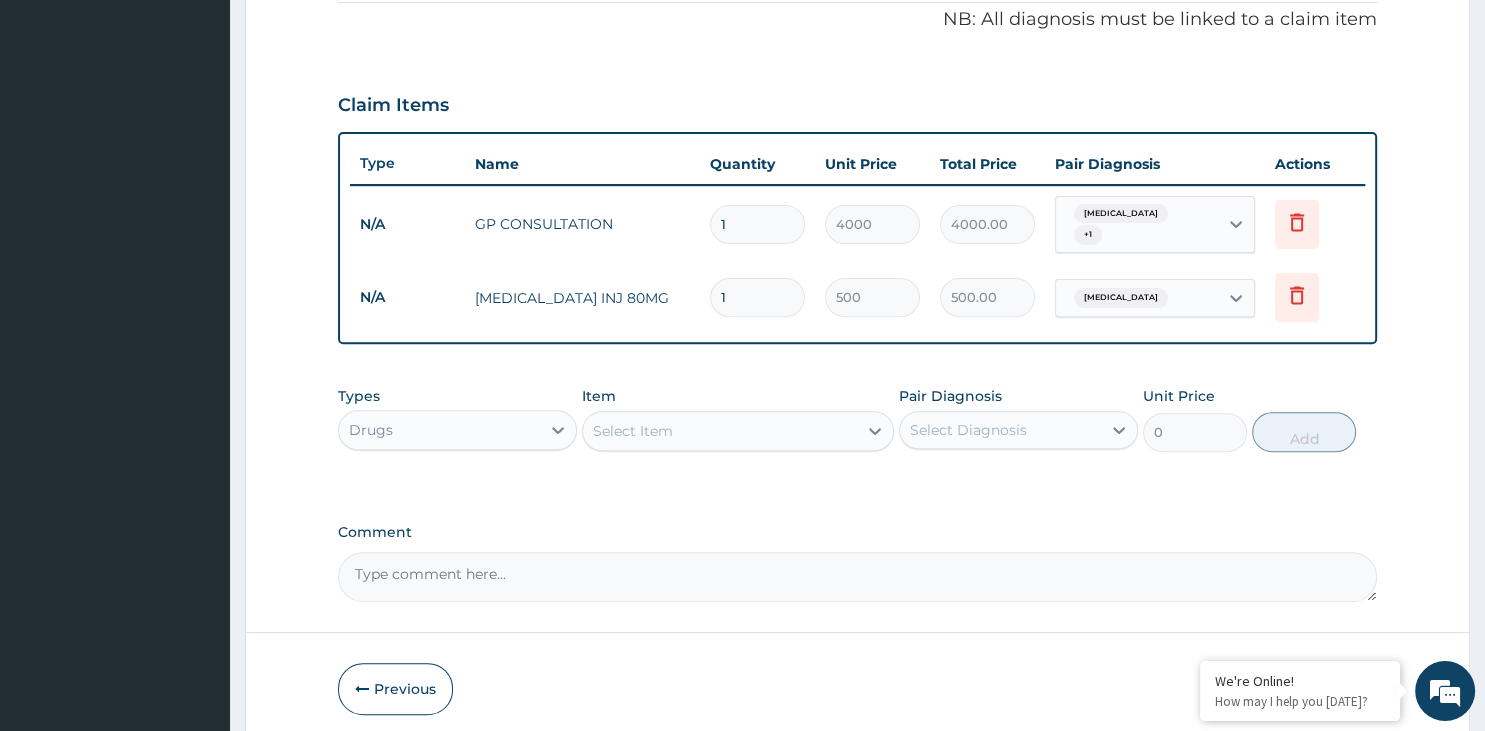 type 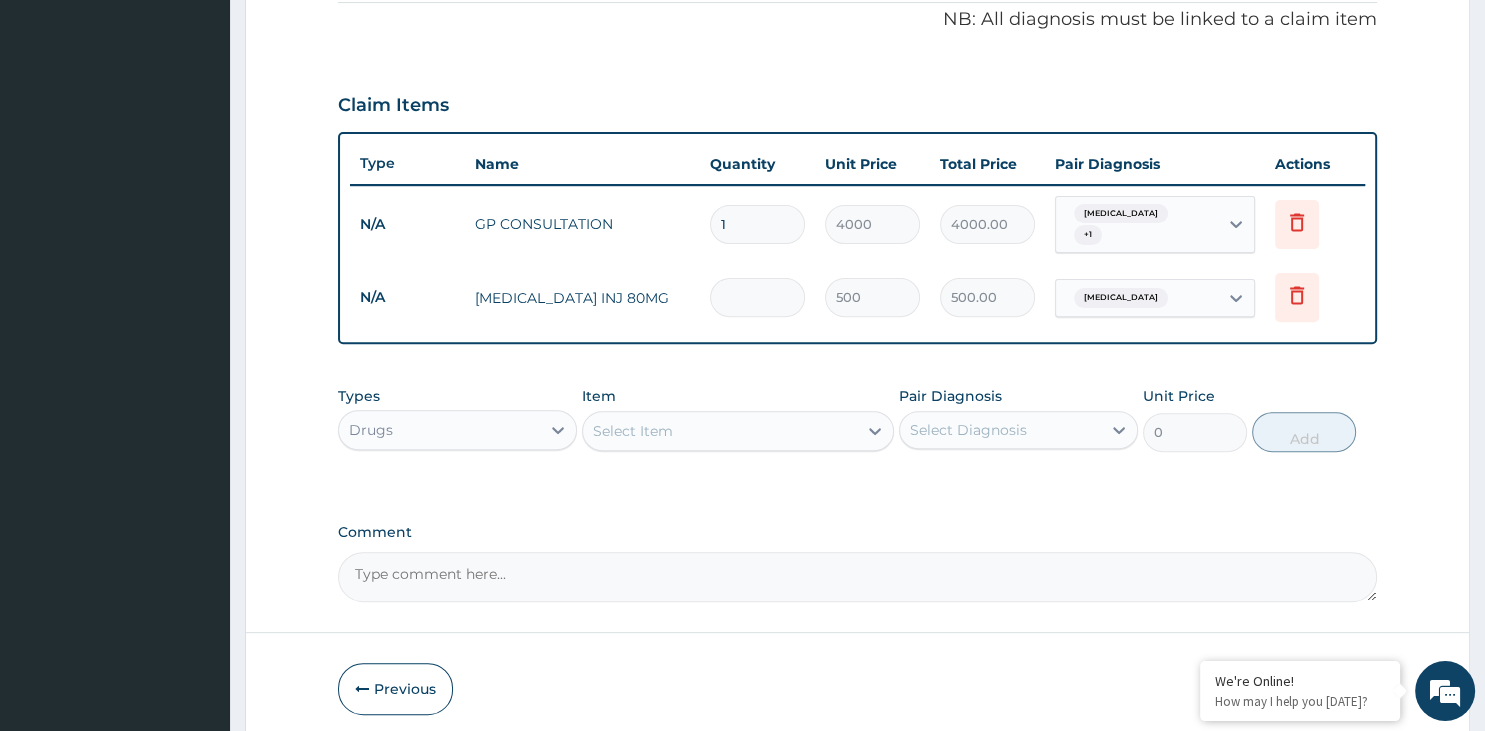 type on "0.00" 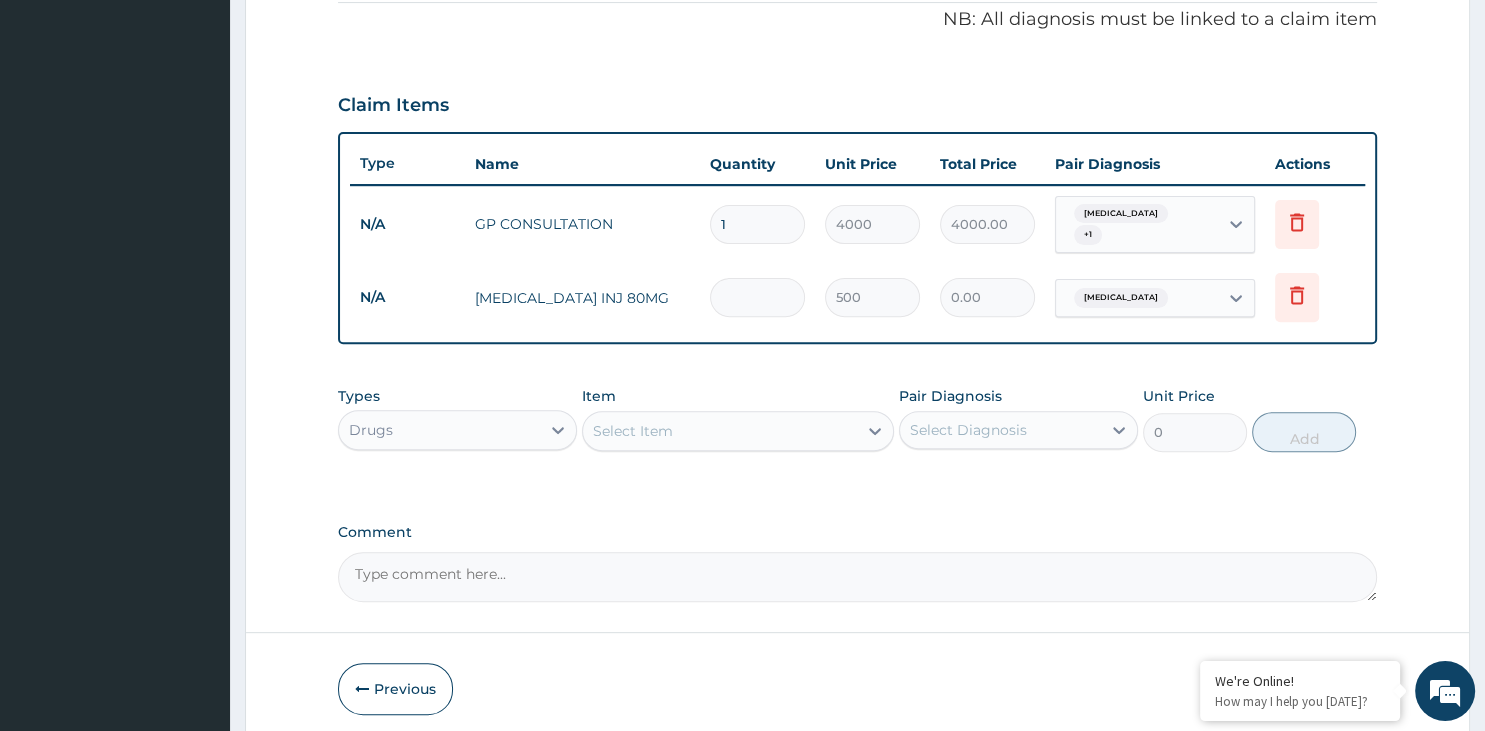 type on "6" 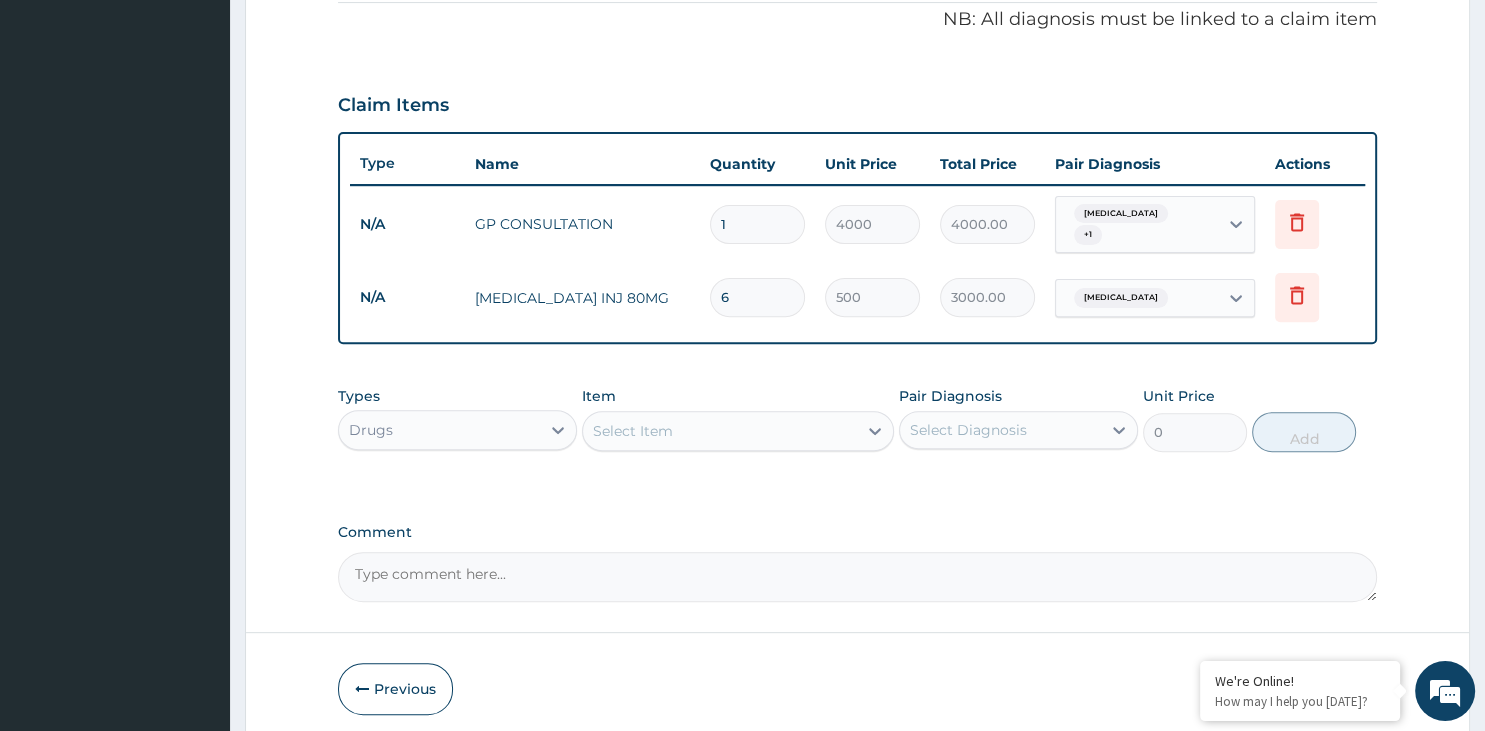 type on "6" 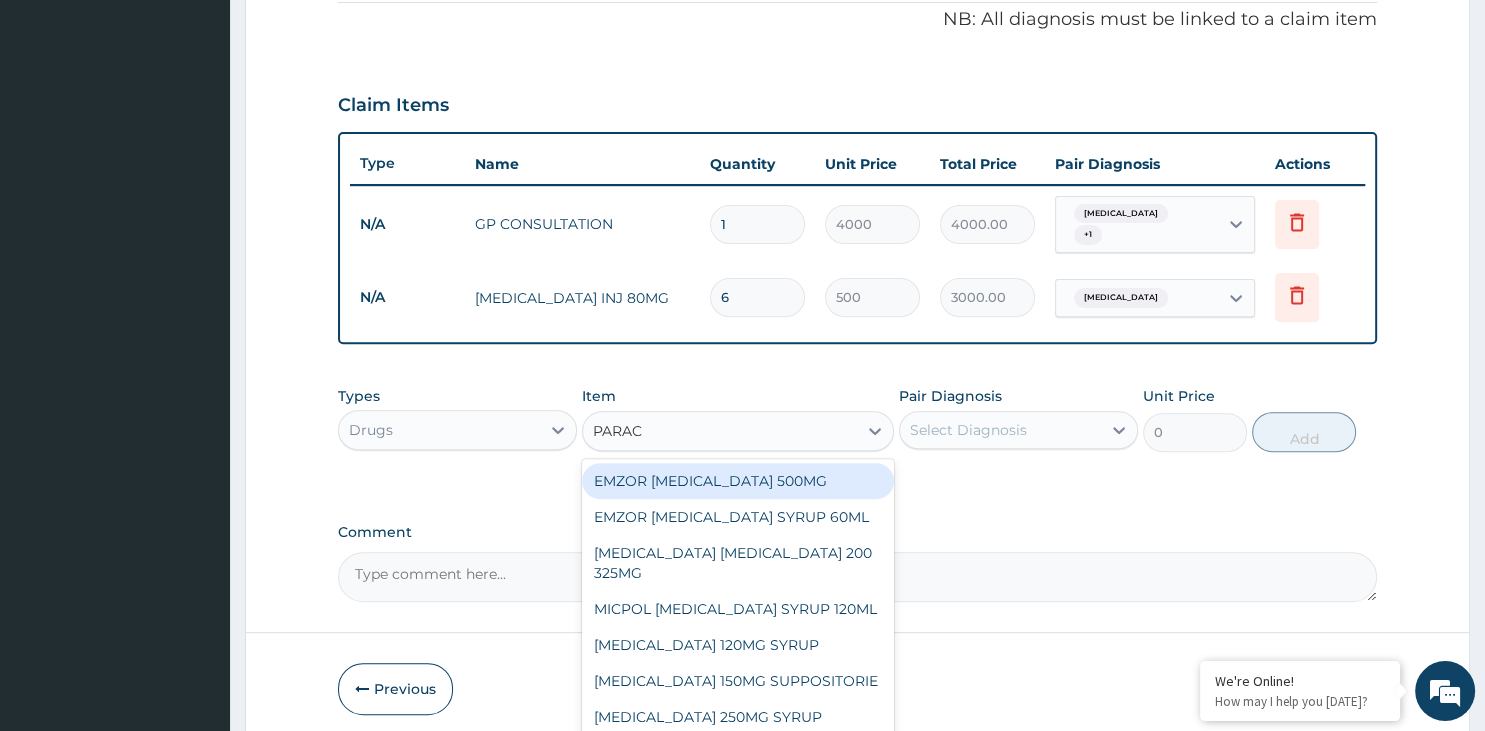 type on "PARACE" 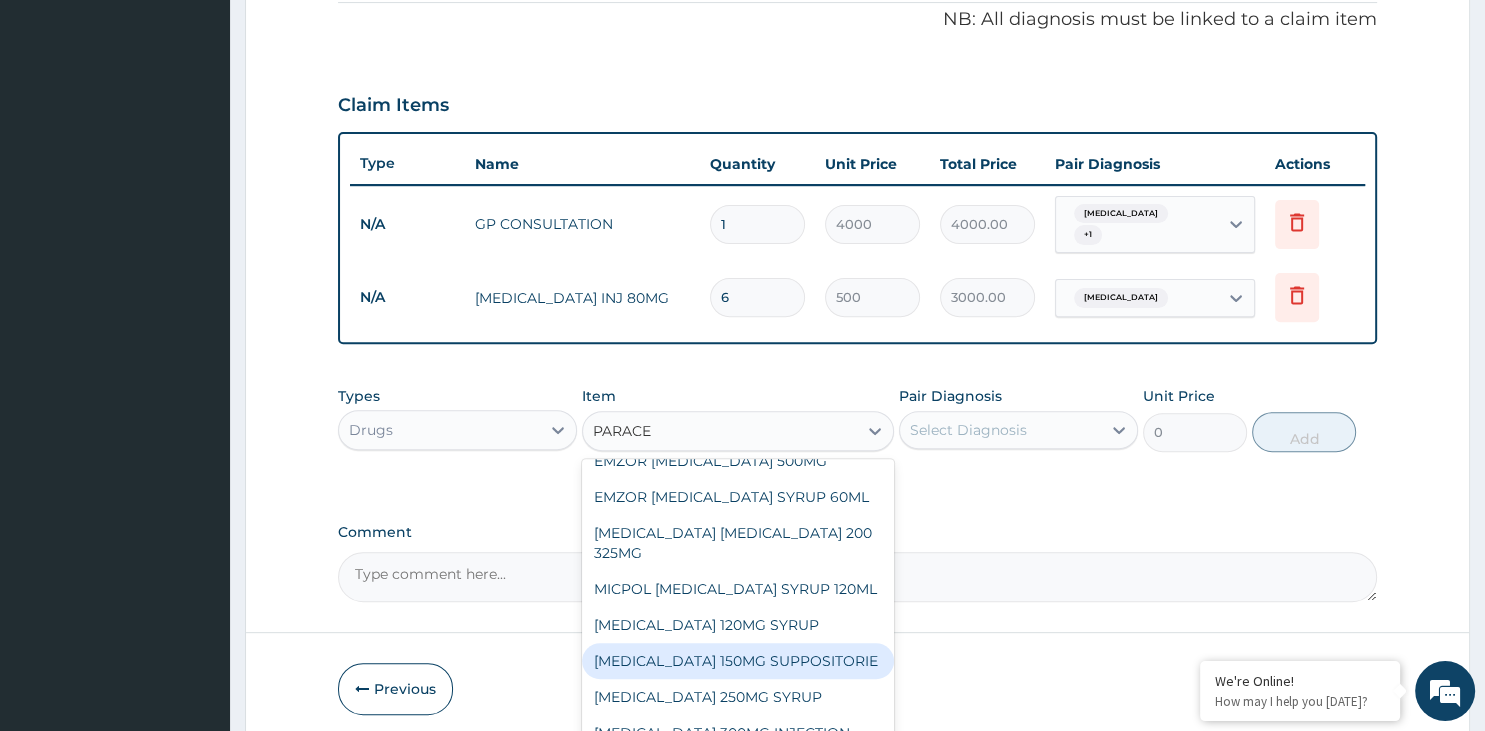 scroll, scrollTop: 24, scrollLeft: 0, axis: vertical 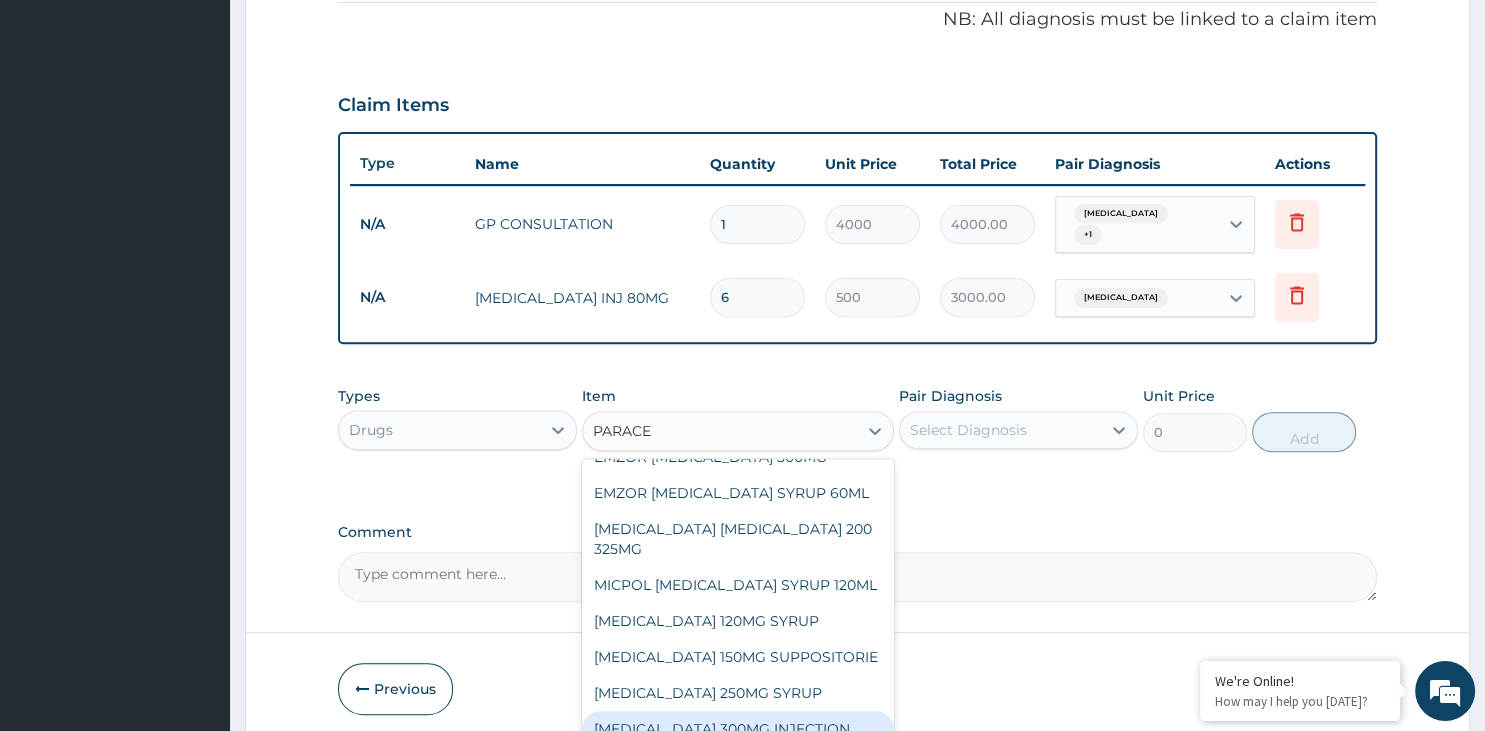 click on "PARACETAMOL 300MG INJECTION" at bounding box center (738, 729) 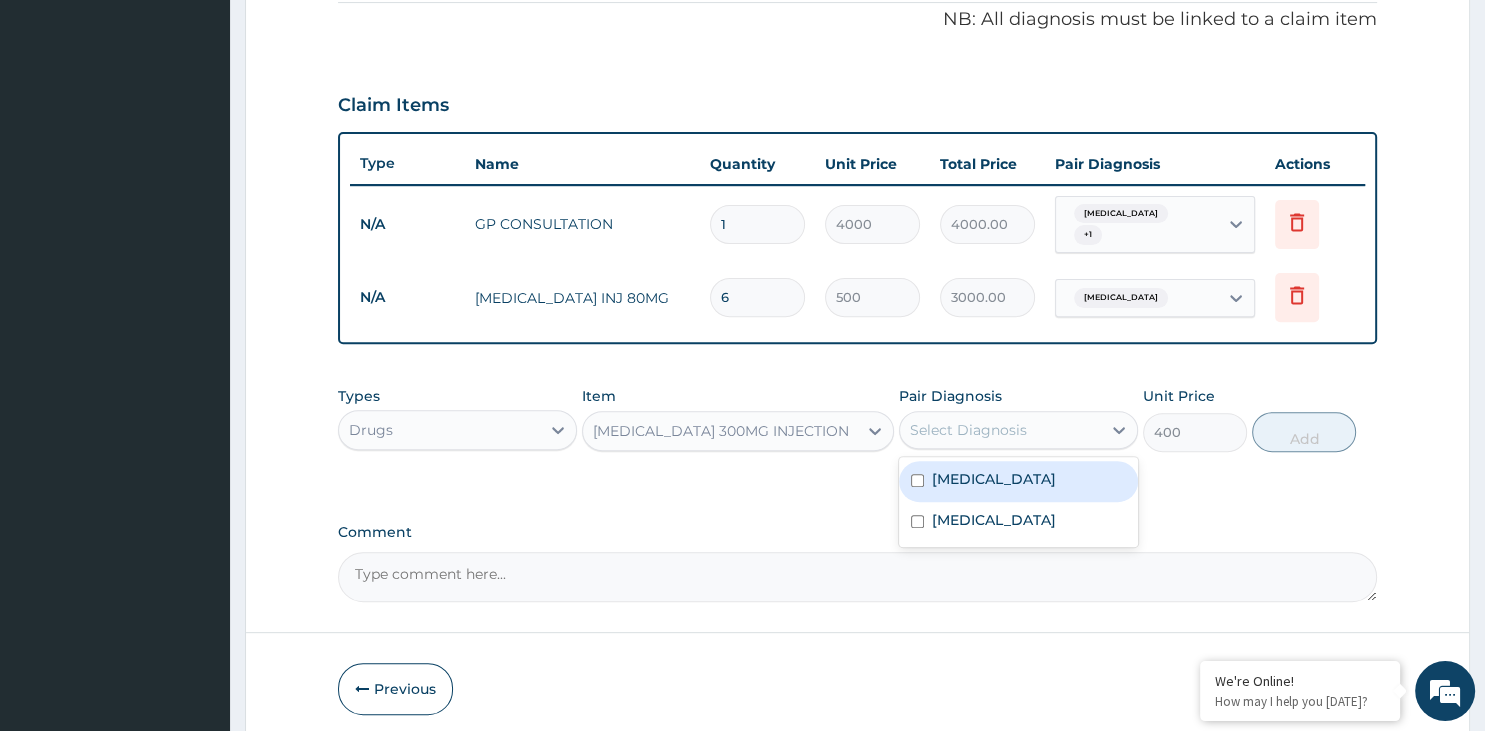 click on "Select Diagnosis" at bounding box center [968, 430] 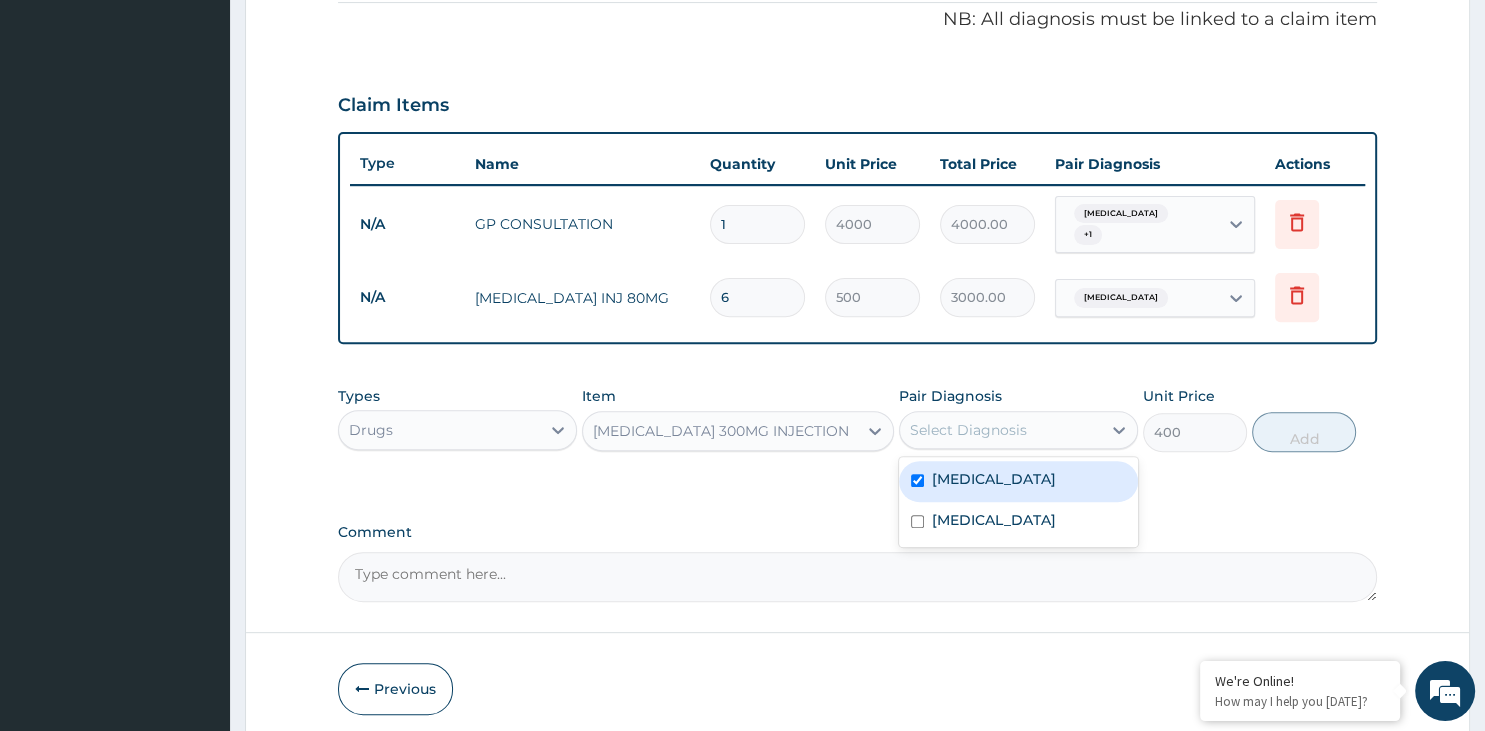 checkbox on "true" 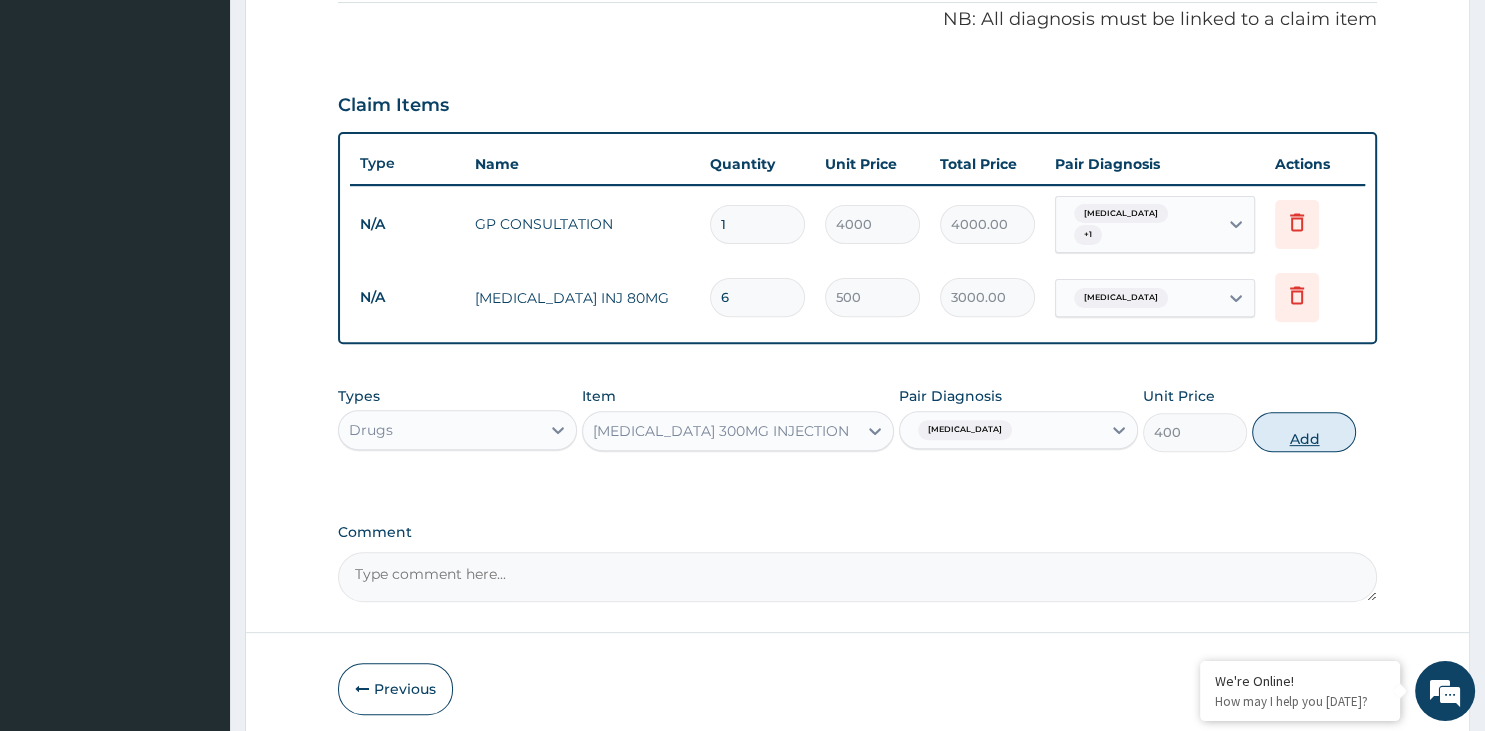 click on "Add" at bounding box center (1304, 432) 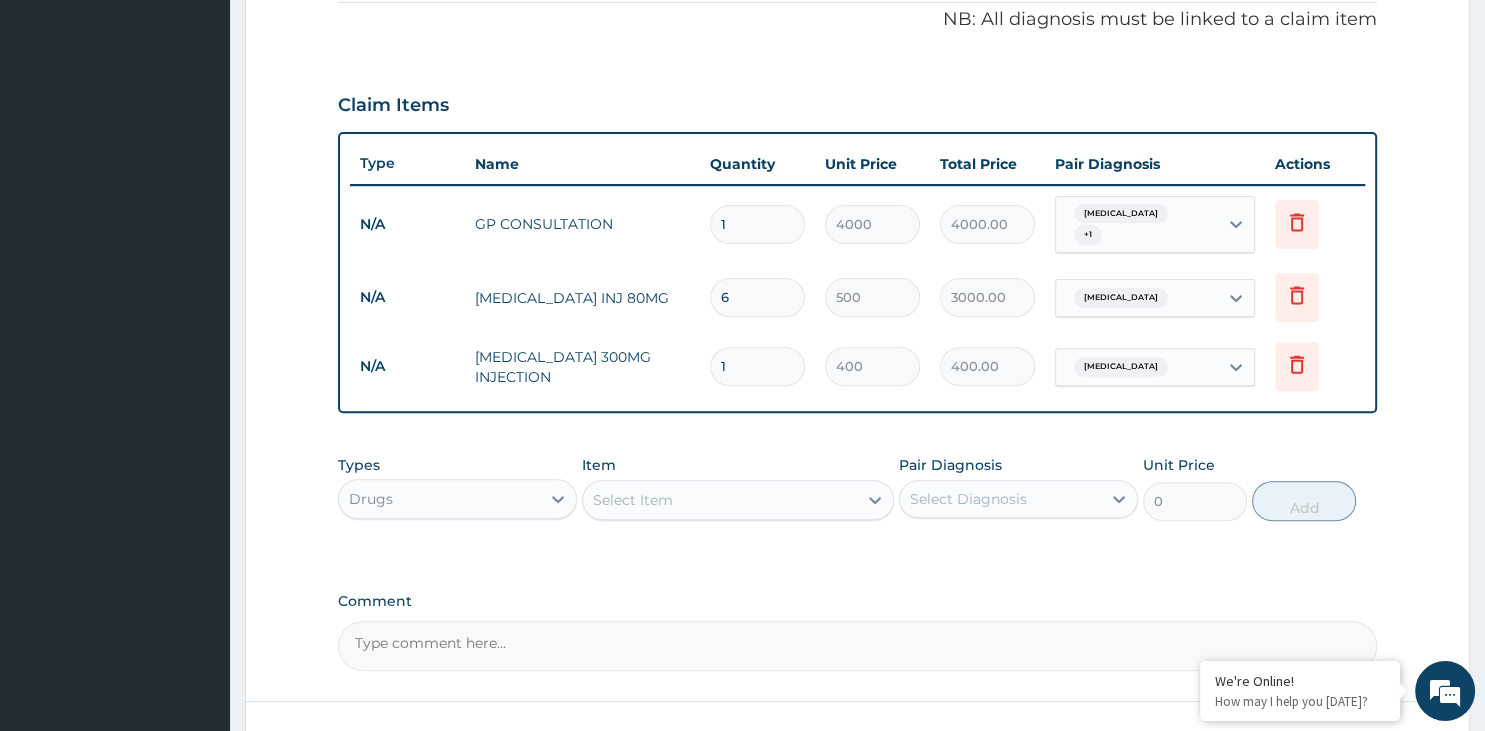 type 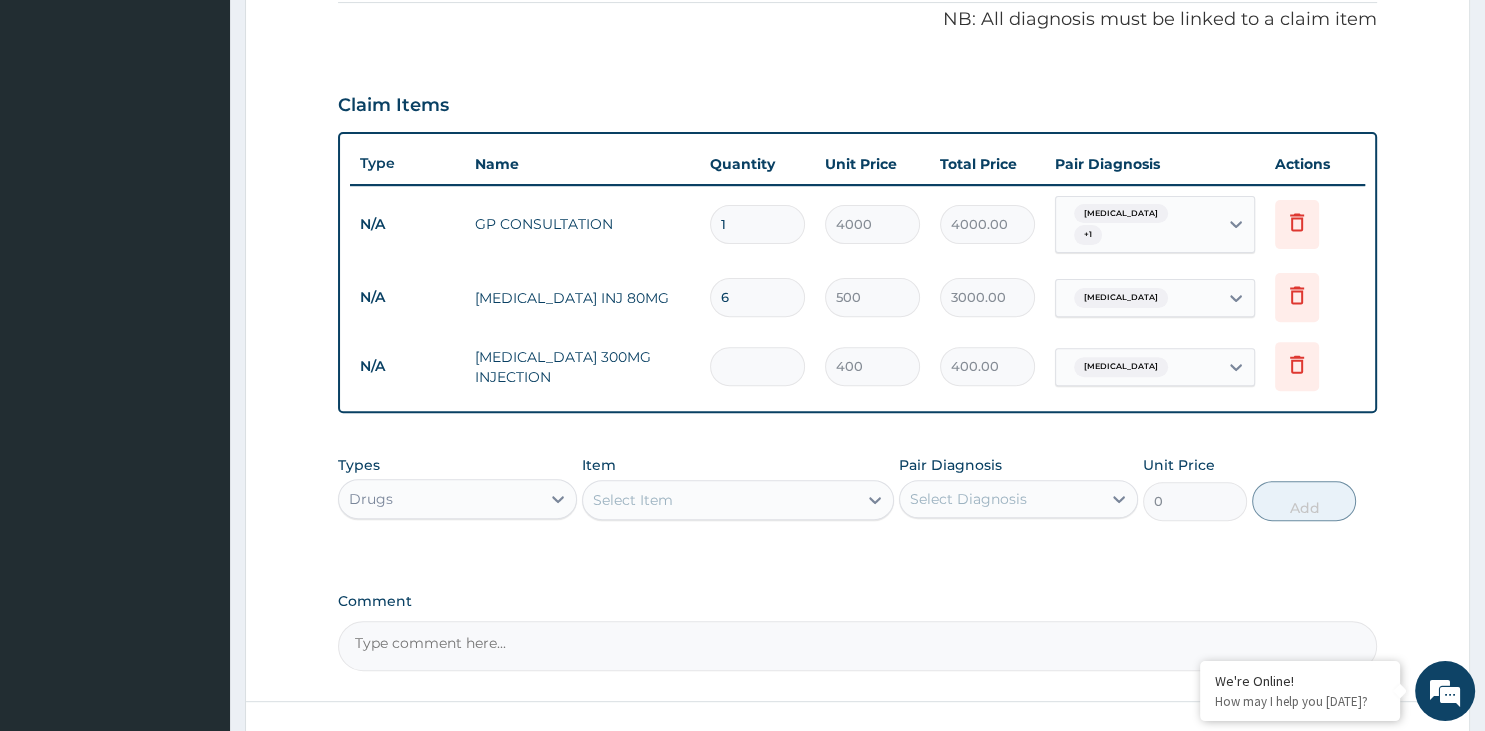 type on "0.00" 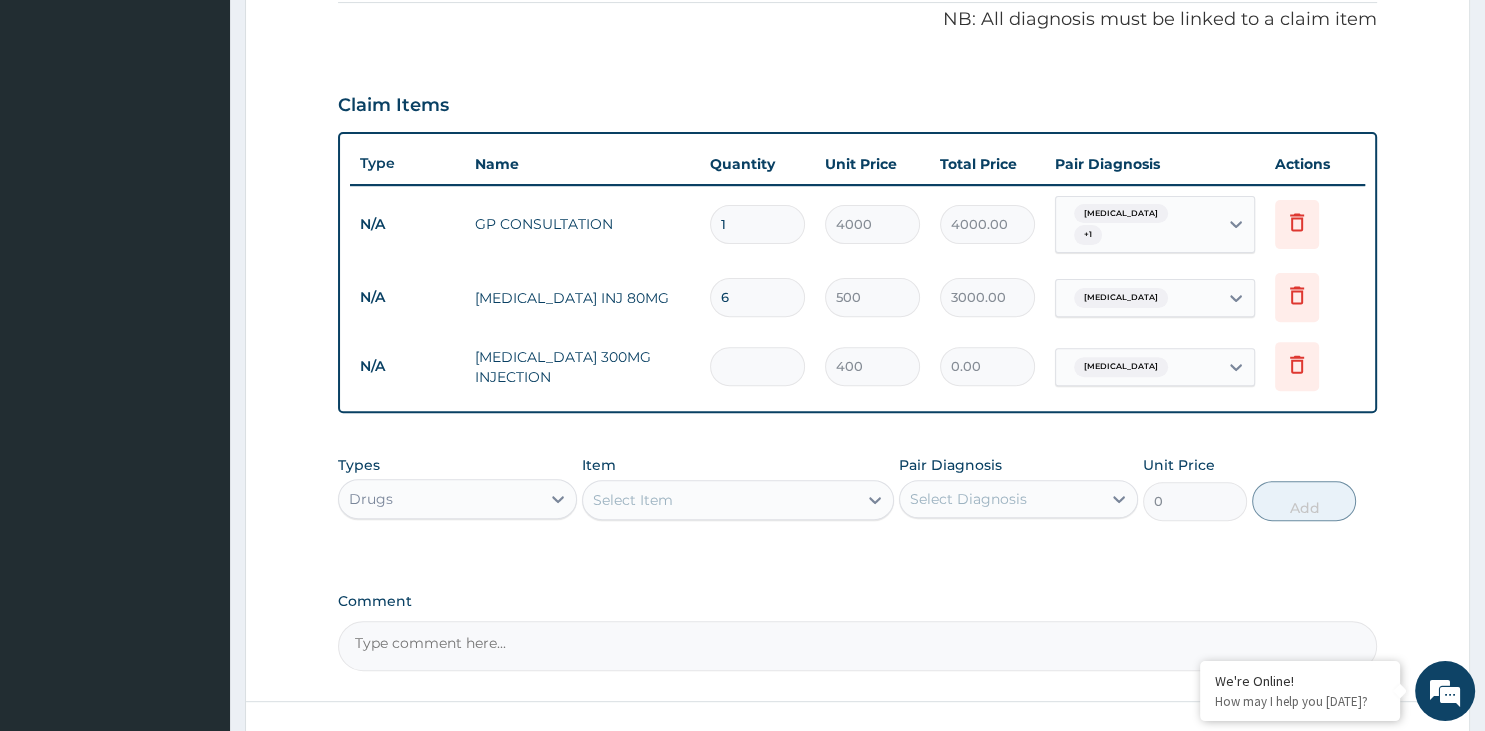 type on "6" 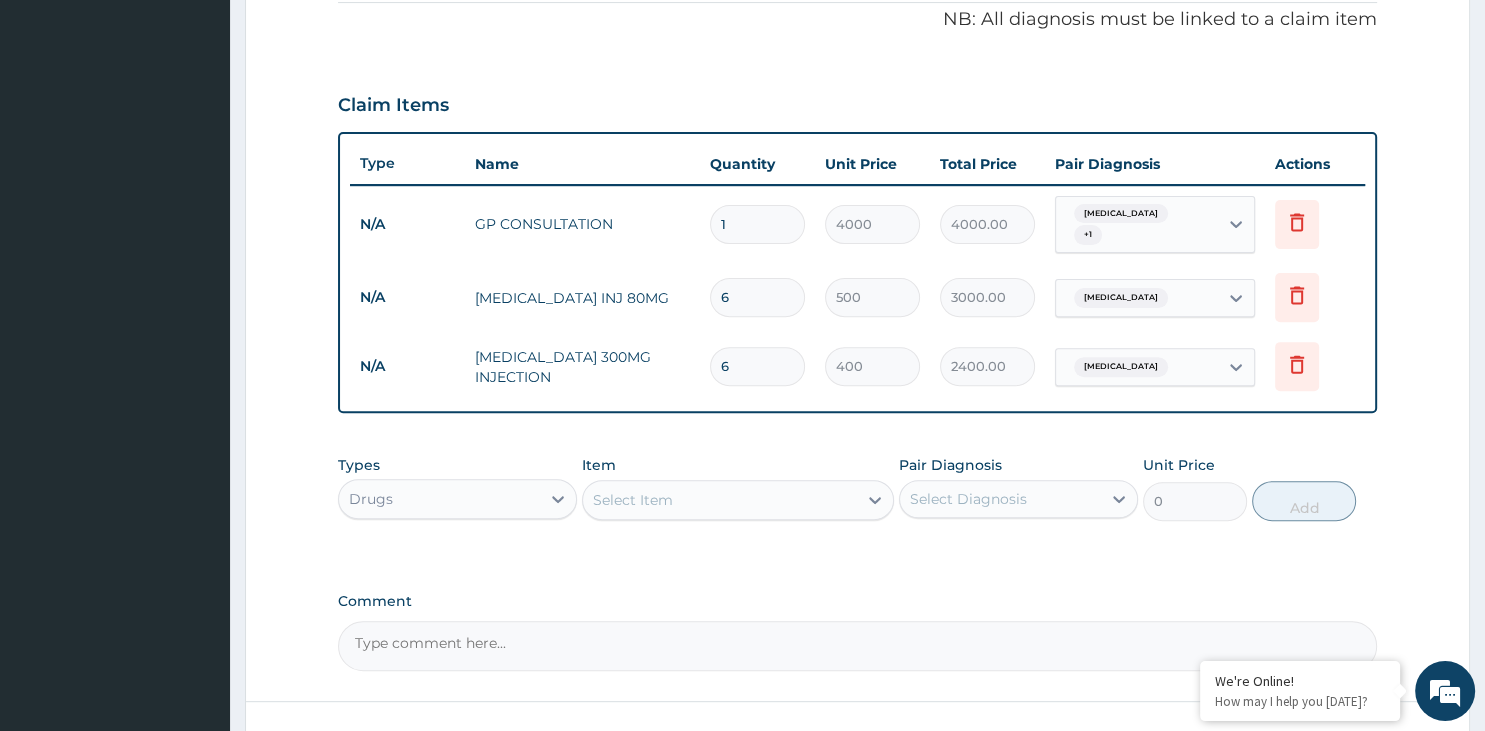 type on "6" 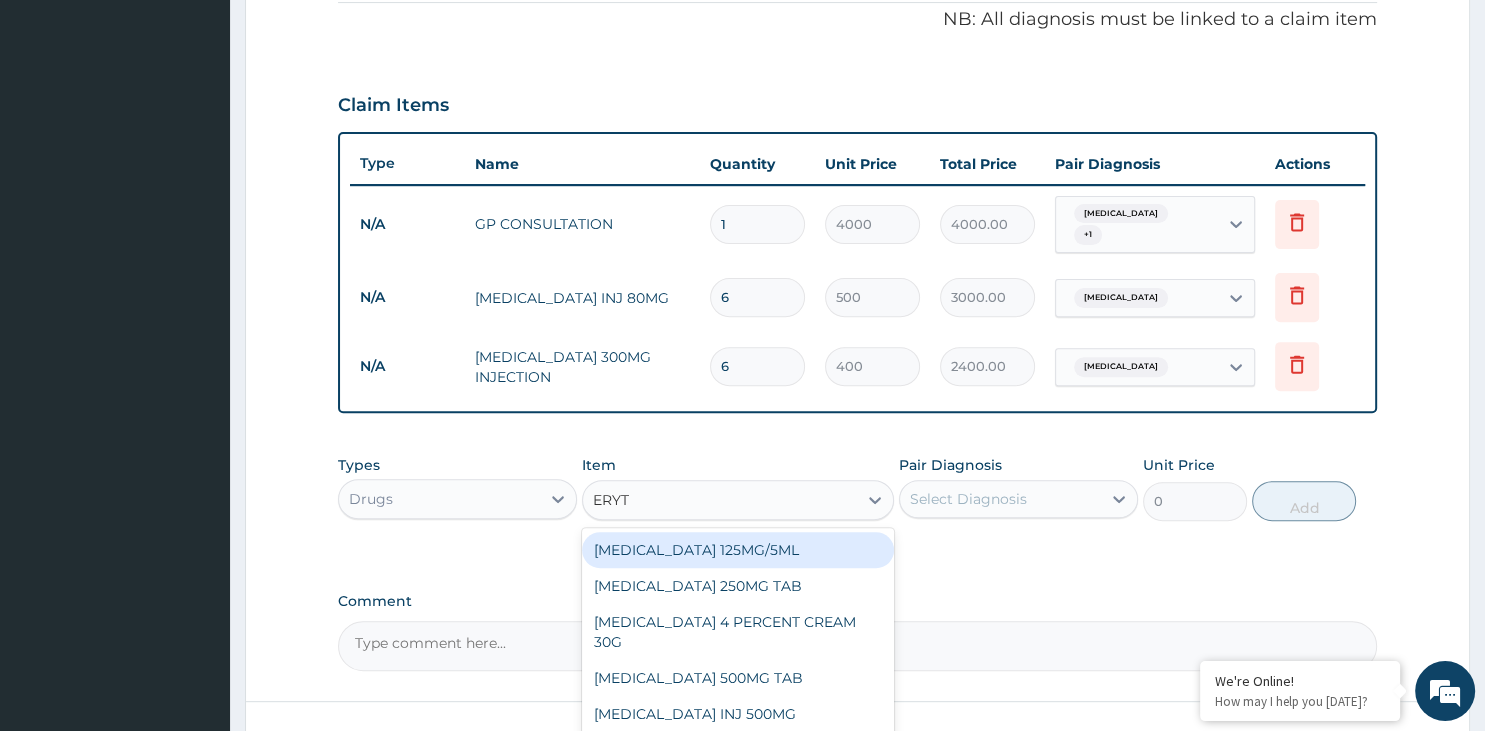 type on "ERYTH" 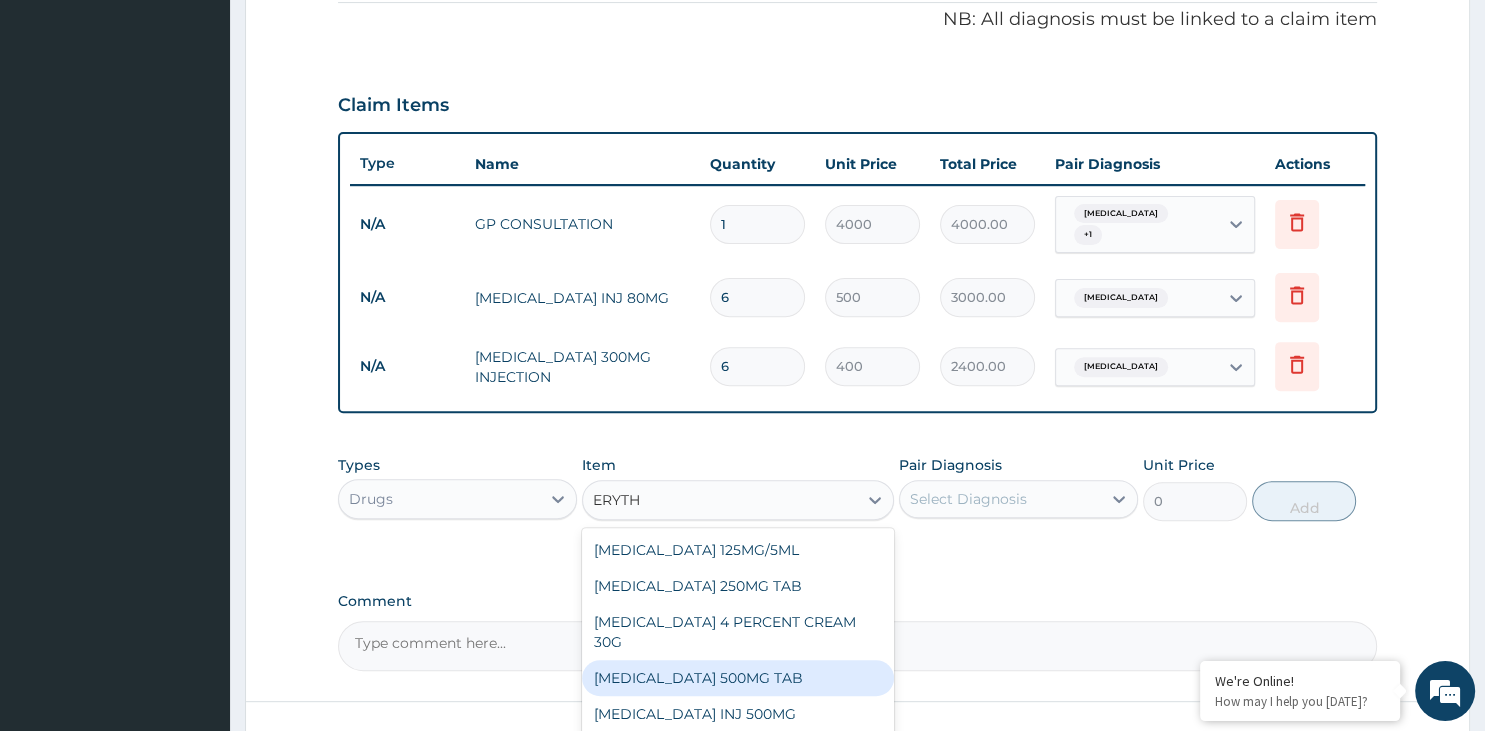 click on "ERYTHROMYCIN 500MG TAB" at bounding box center (738, 678) 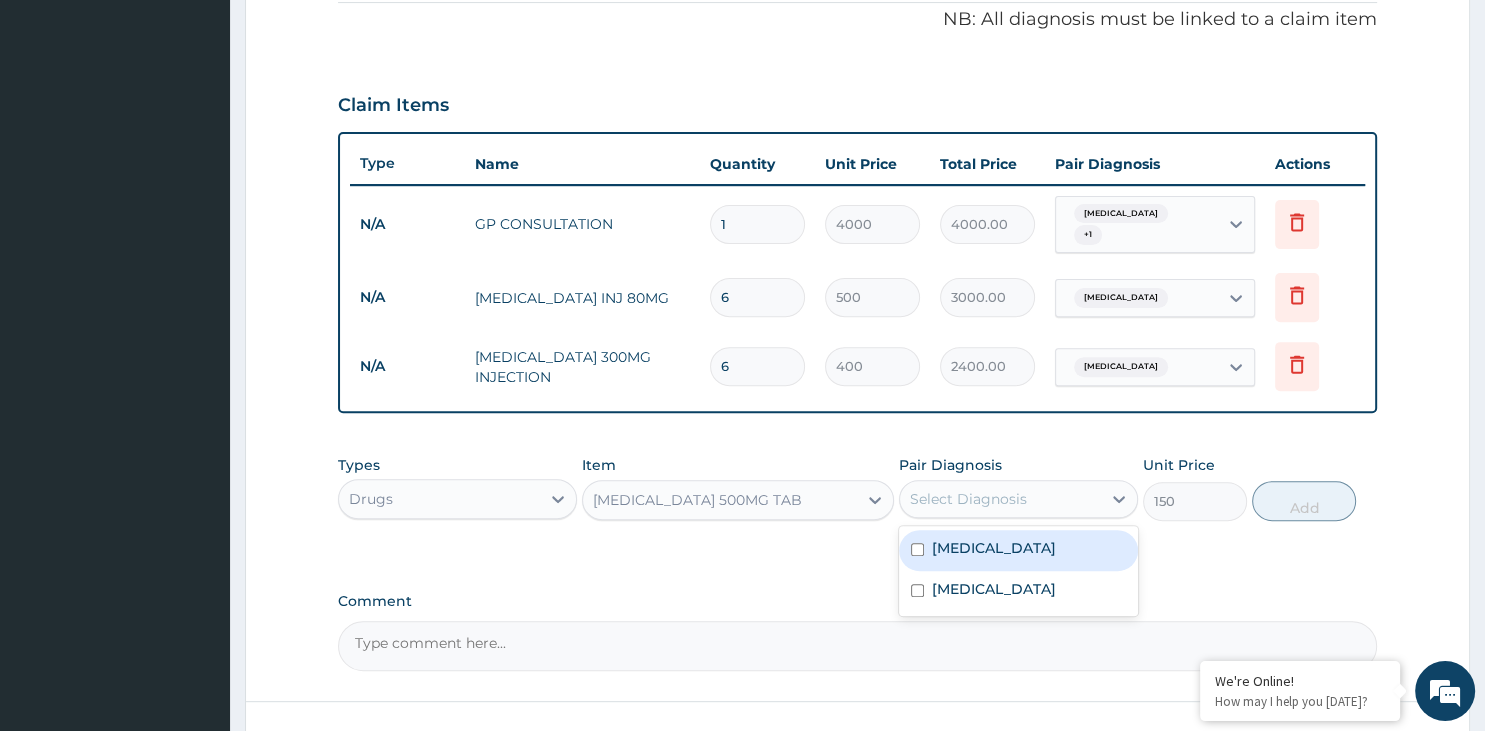 click on "Select Diagnosis" at bounding box center [968, 499] 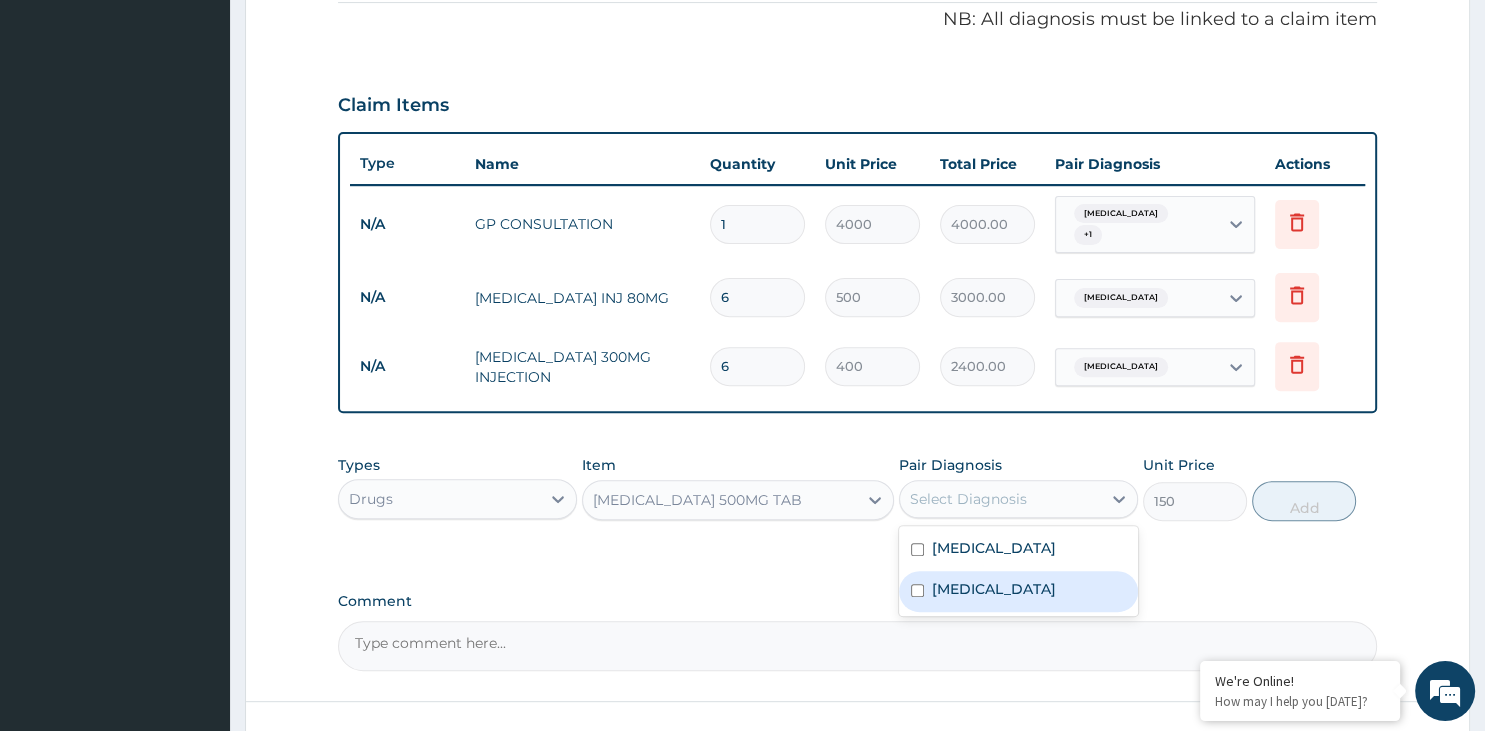 click on "Upper respiratory infection" at bounding box center (994, 589) 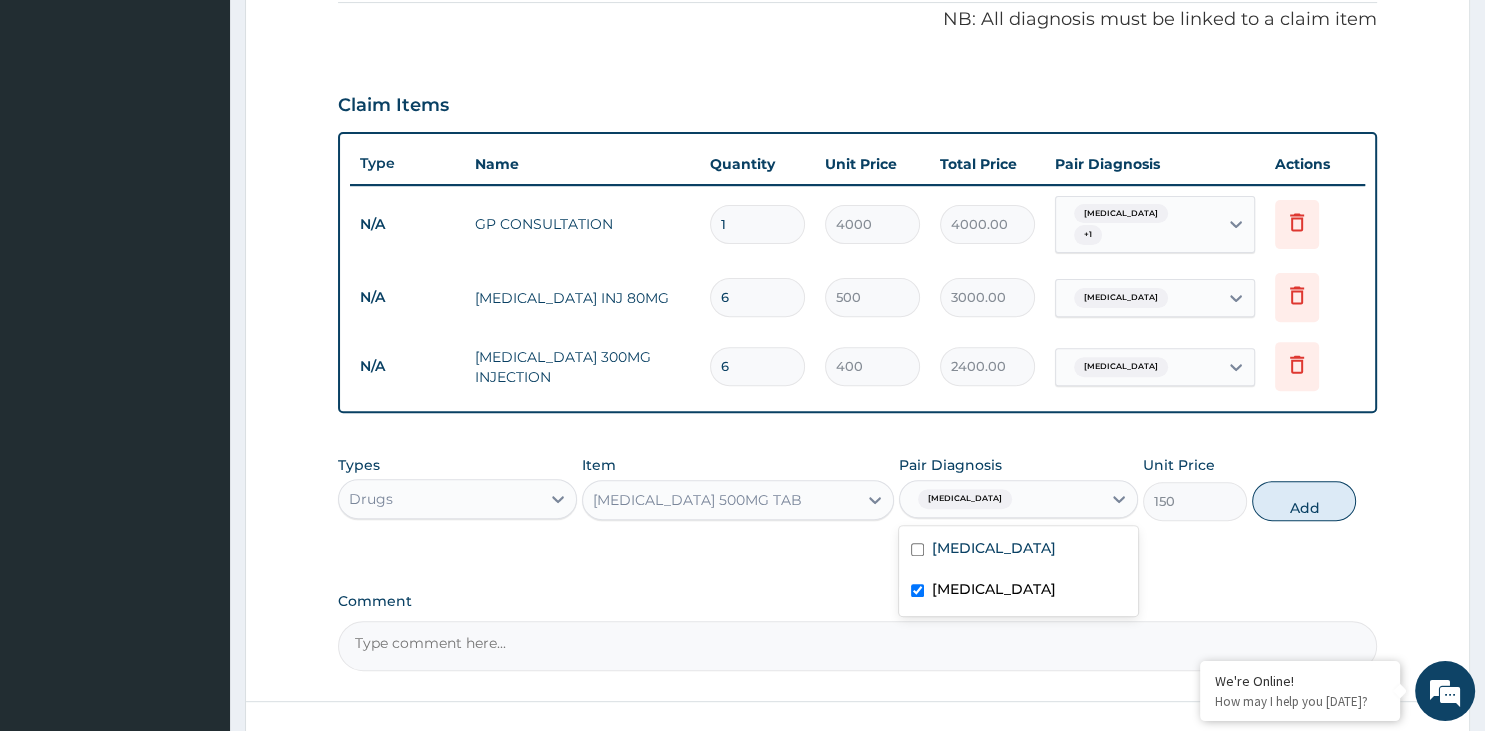 checkbox on "true" 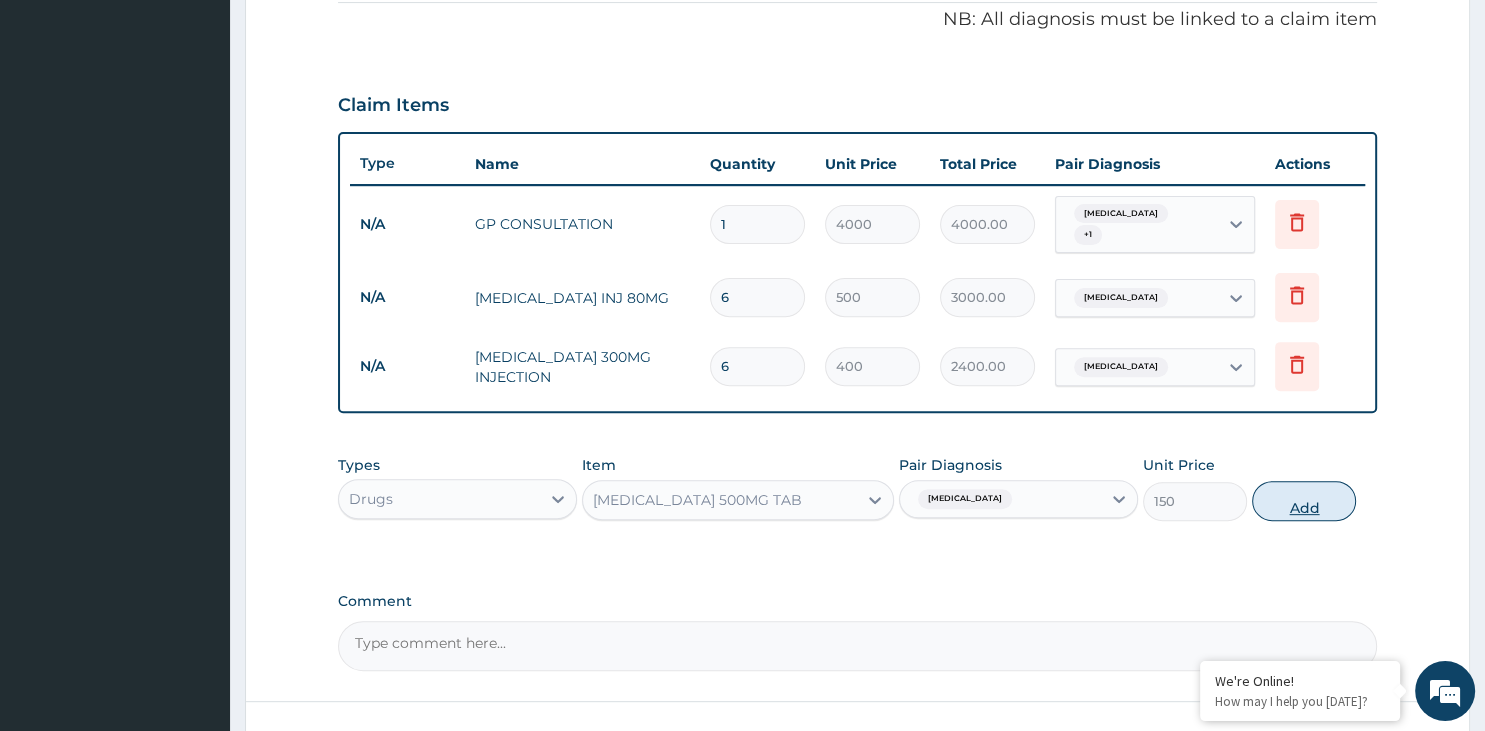 click on "Add" at bounding box center [1304, 501] 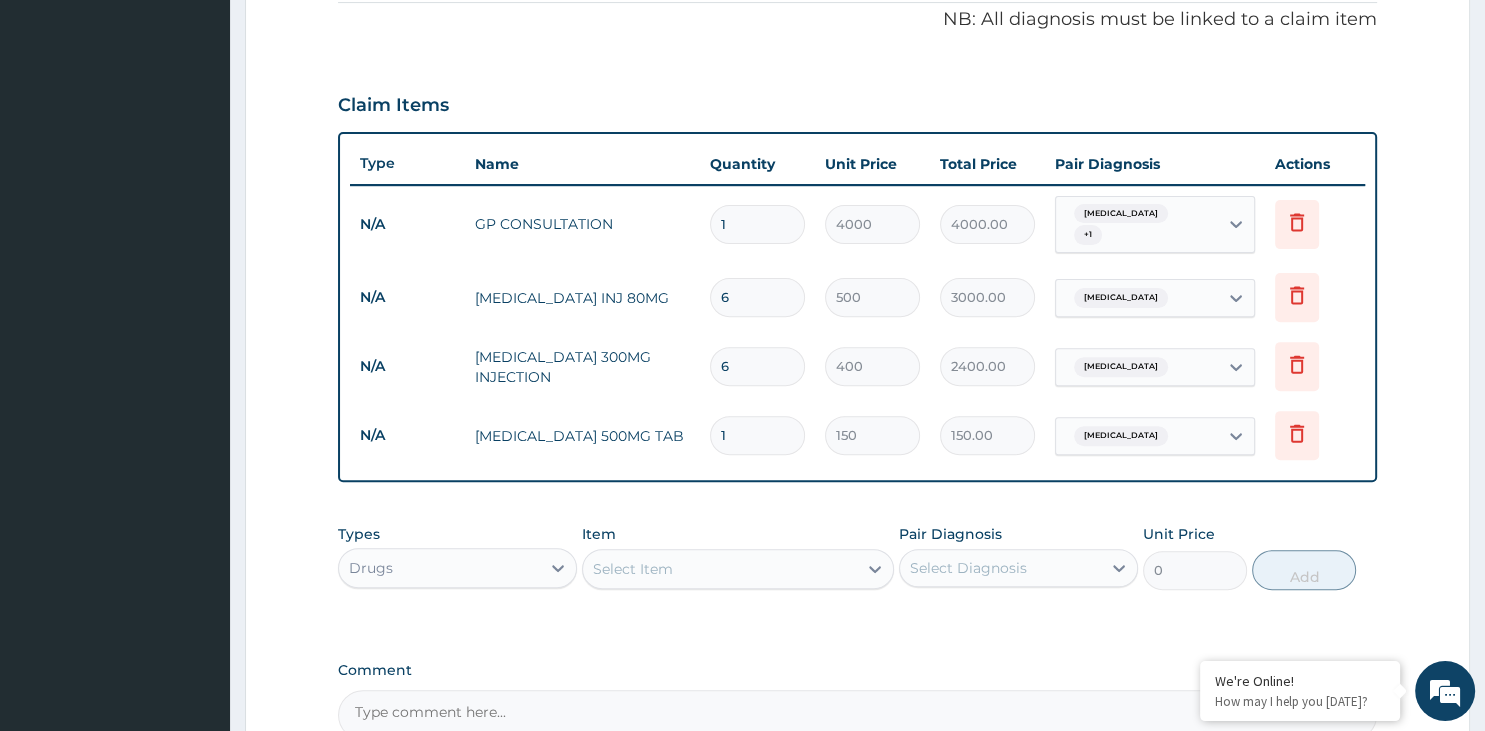 type on "14" 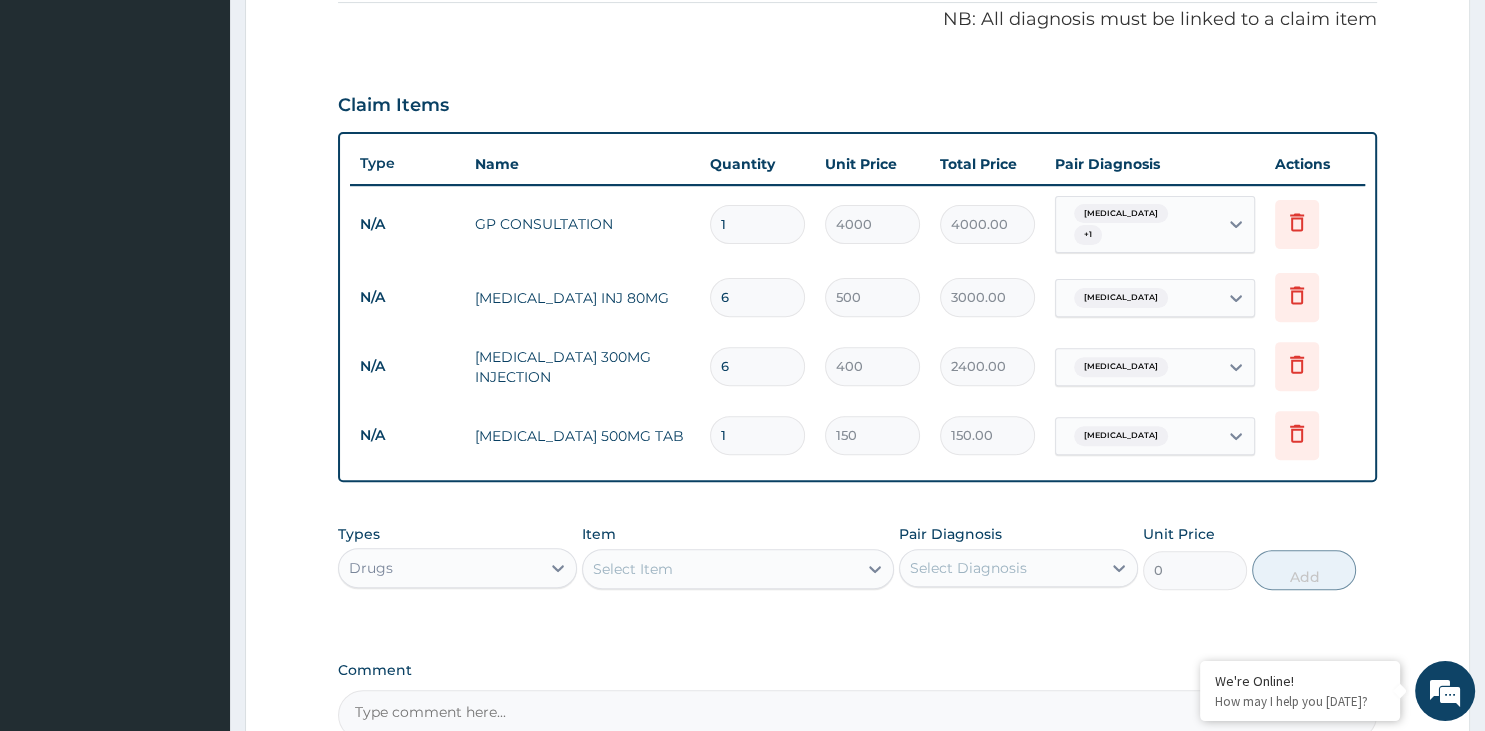 type on "2100.00" 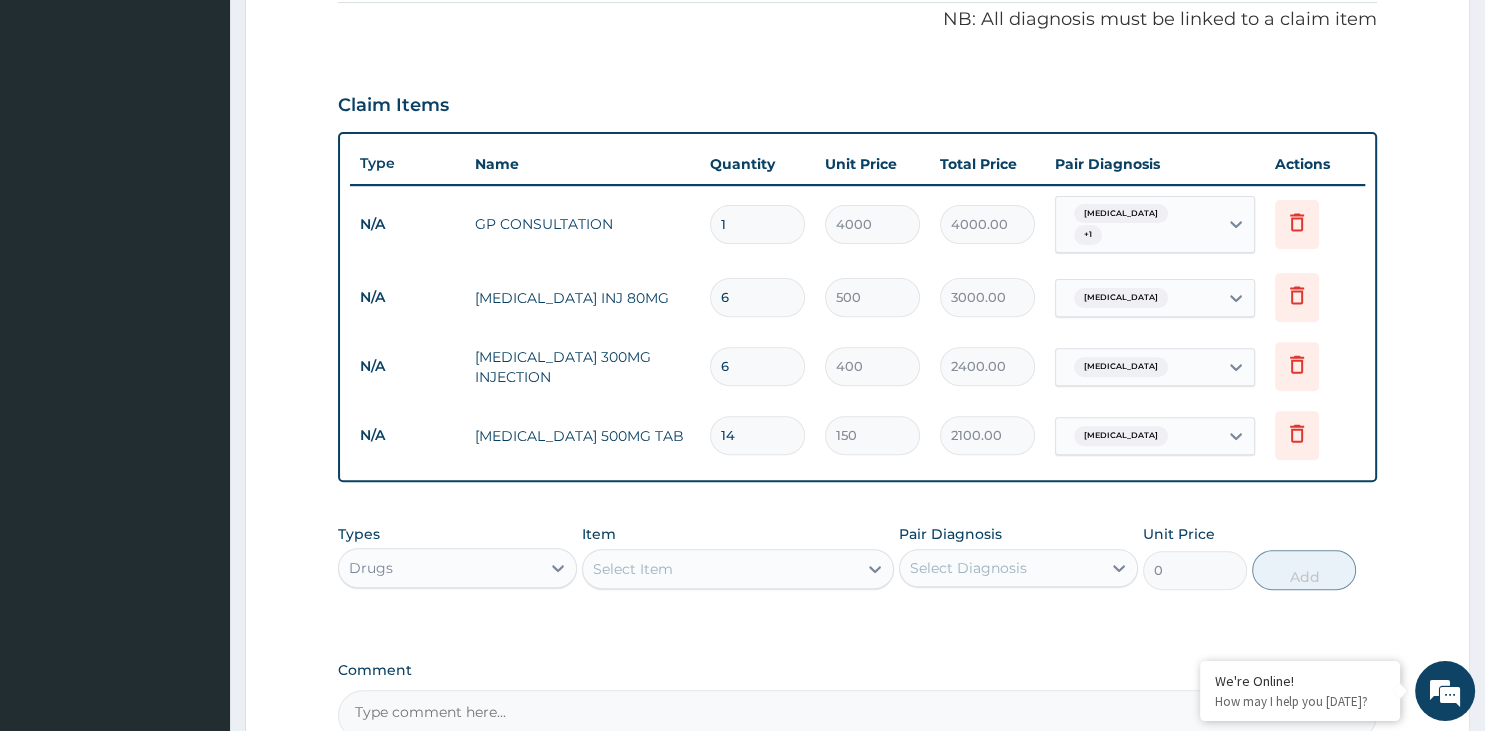 type on "14" 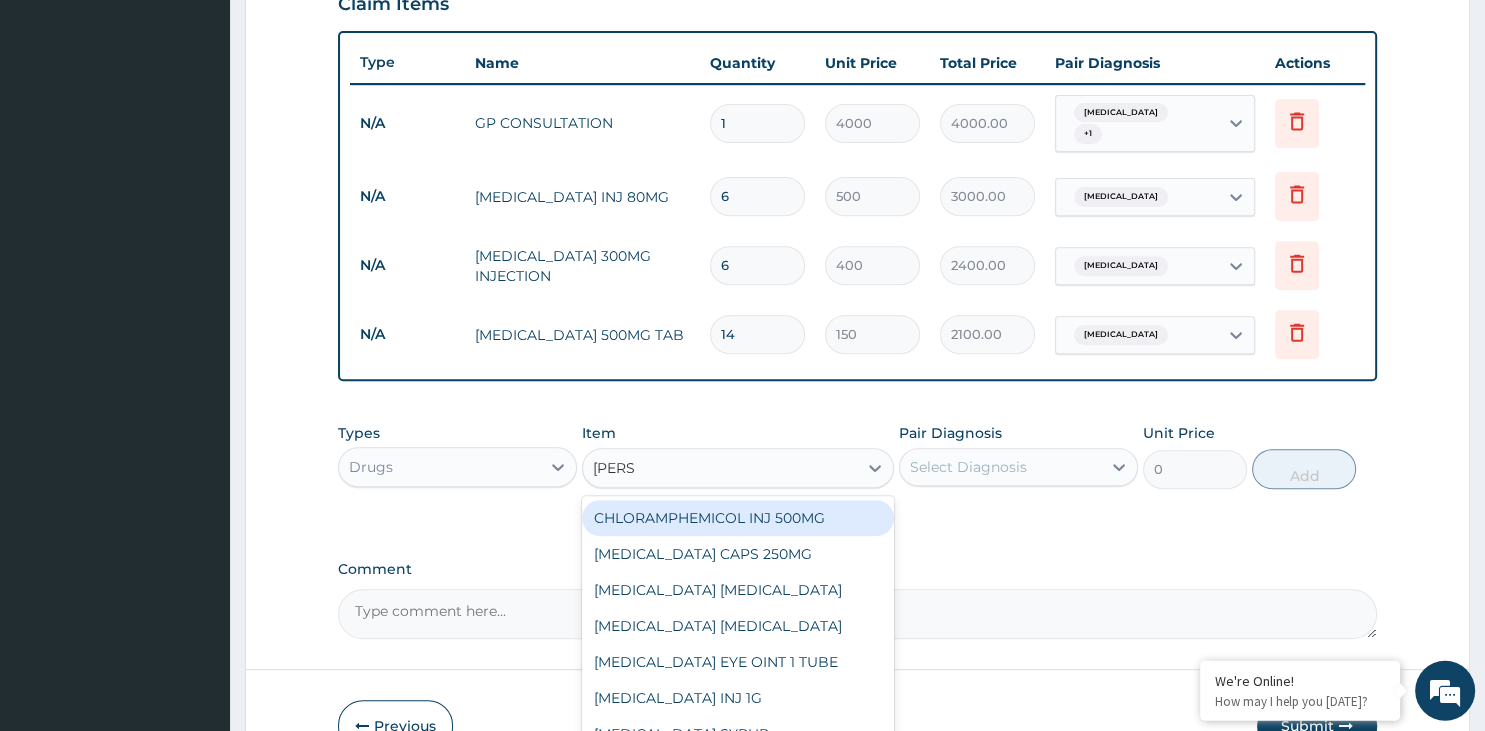 scroll, scrollTop: 722, scrollLeft: 0, axis: vertical 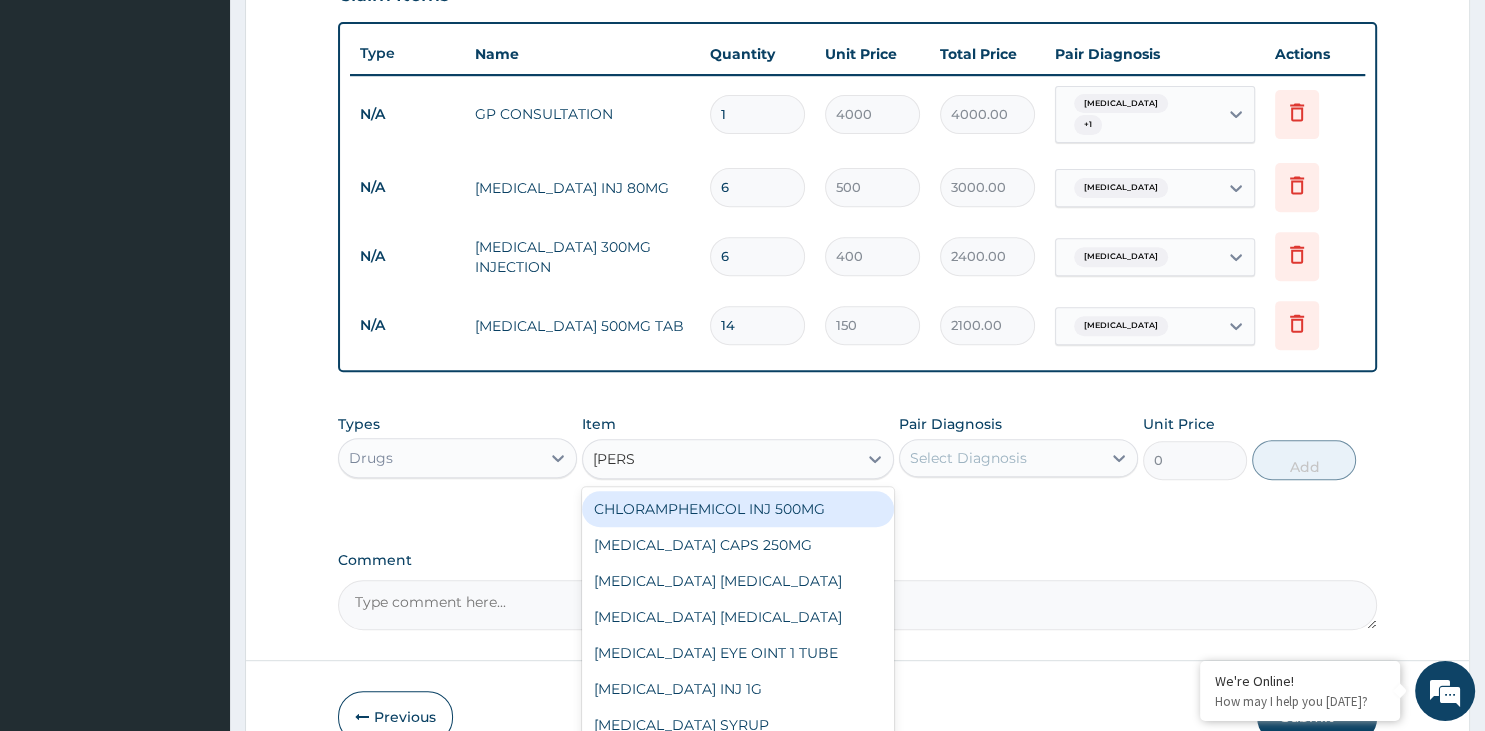 type on "LORAT" 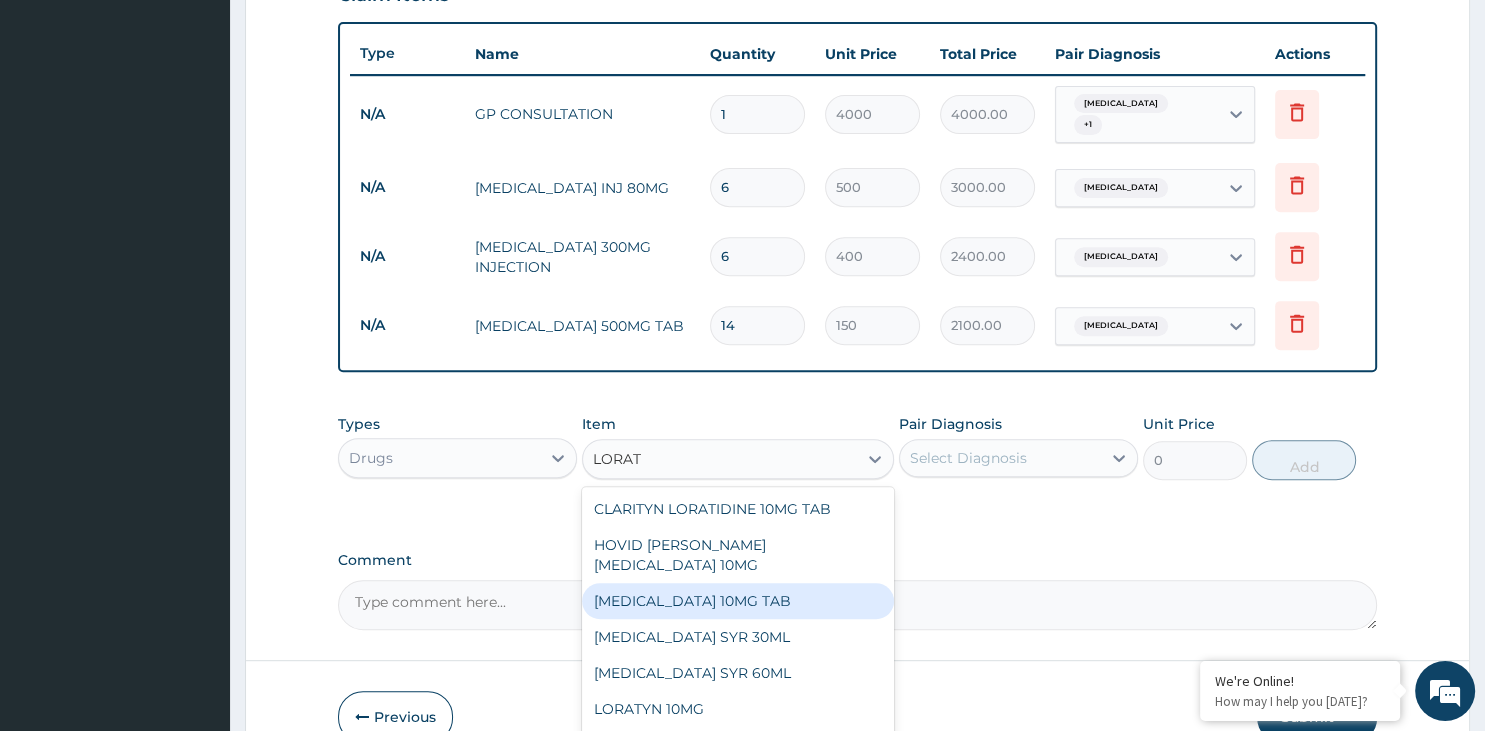 click on "LORATADINE 10MG TAB" at bounding box center (738, 601) 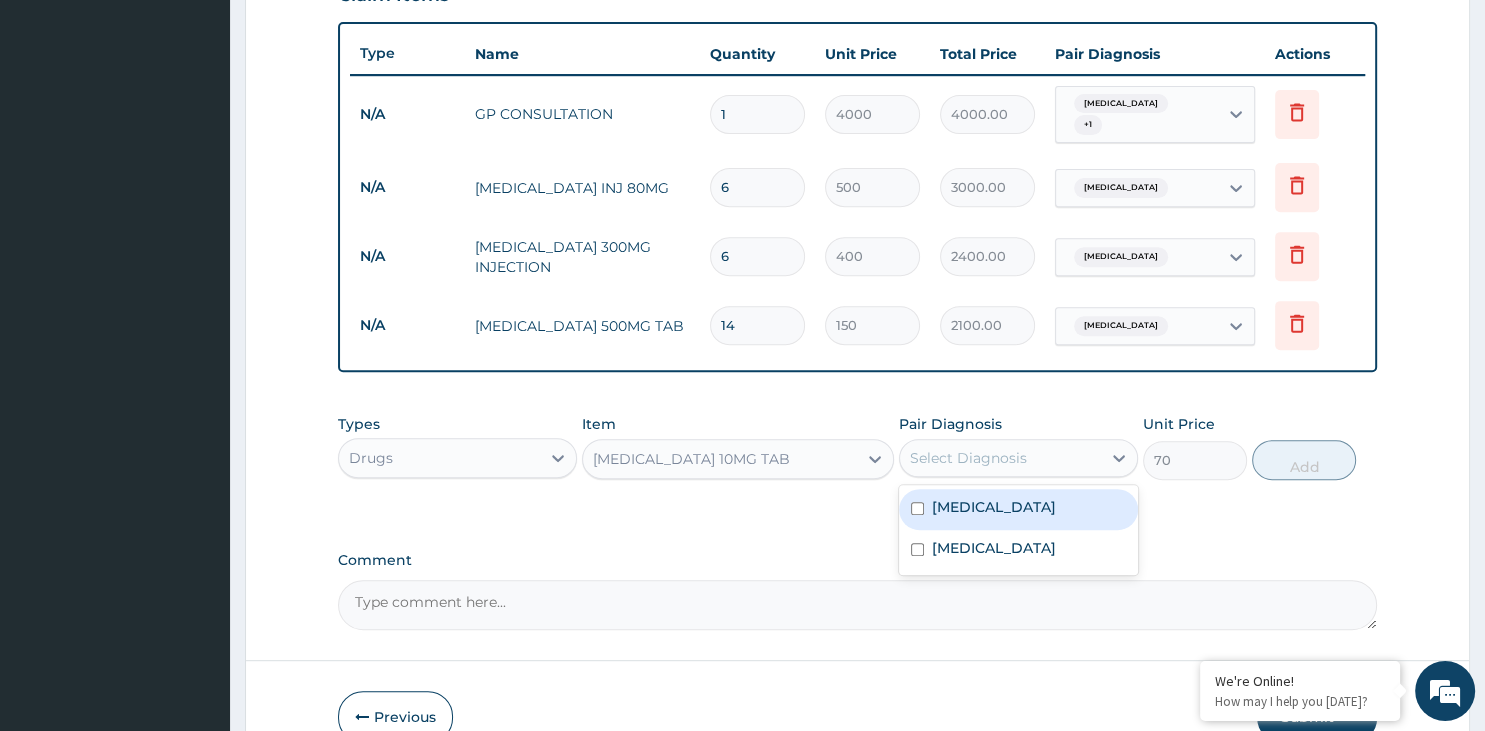 click on "Select Diagnosis" at bounding box center (968, 458) 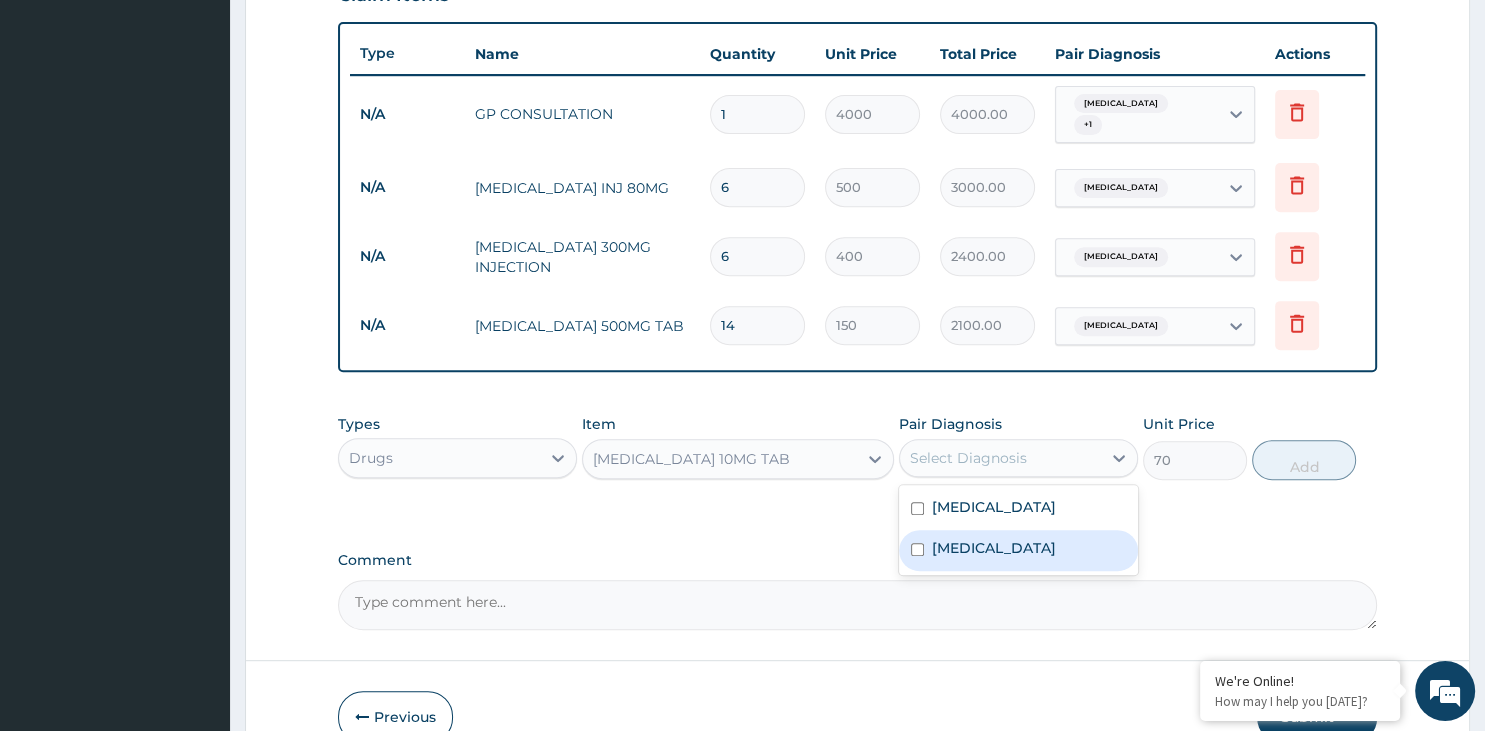 click on "Upper respiratory infection" at bounding box center [1018, 550] 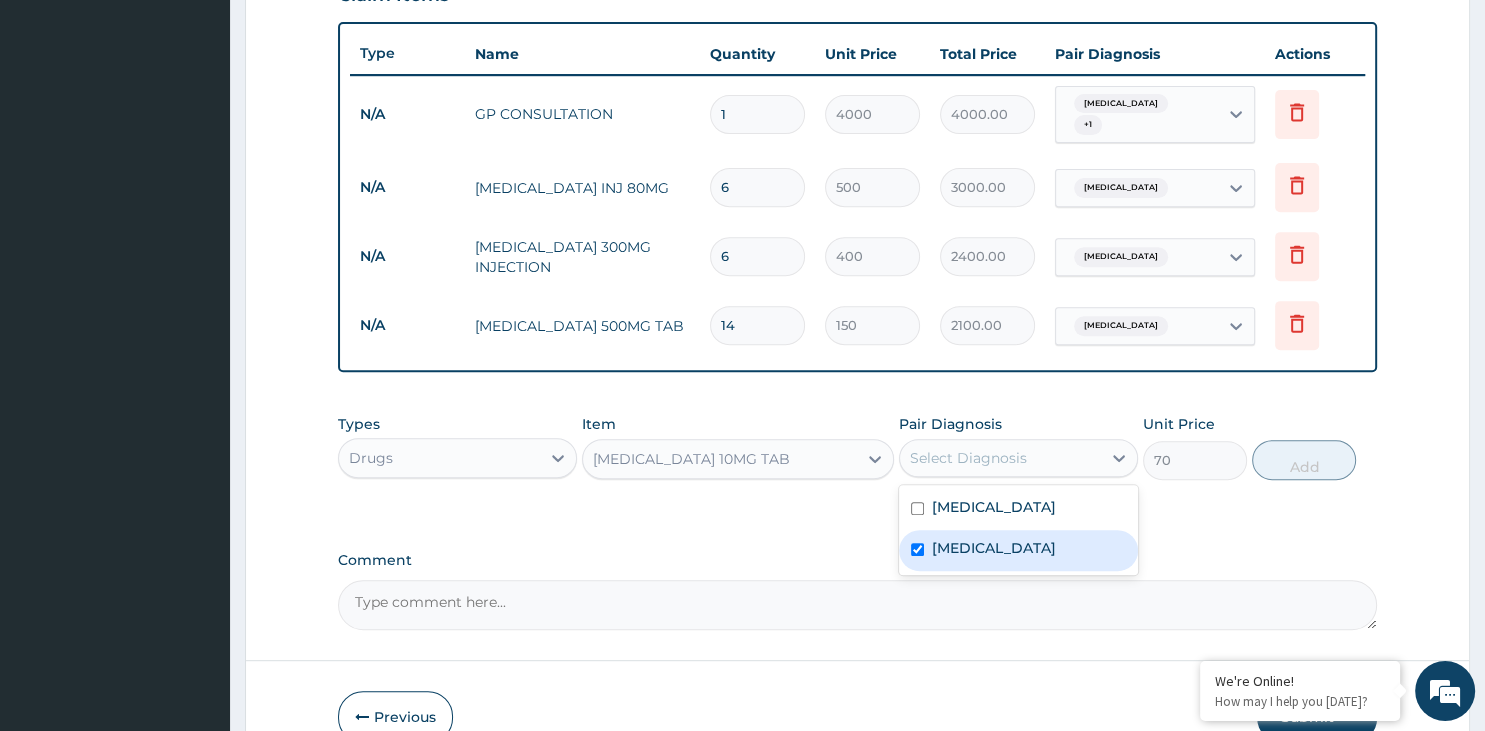 checkbox on "true" 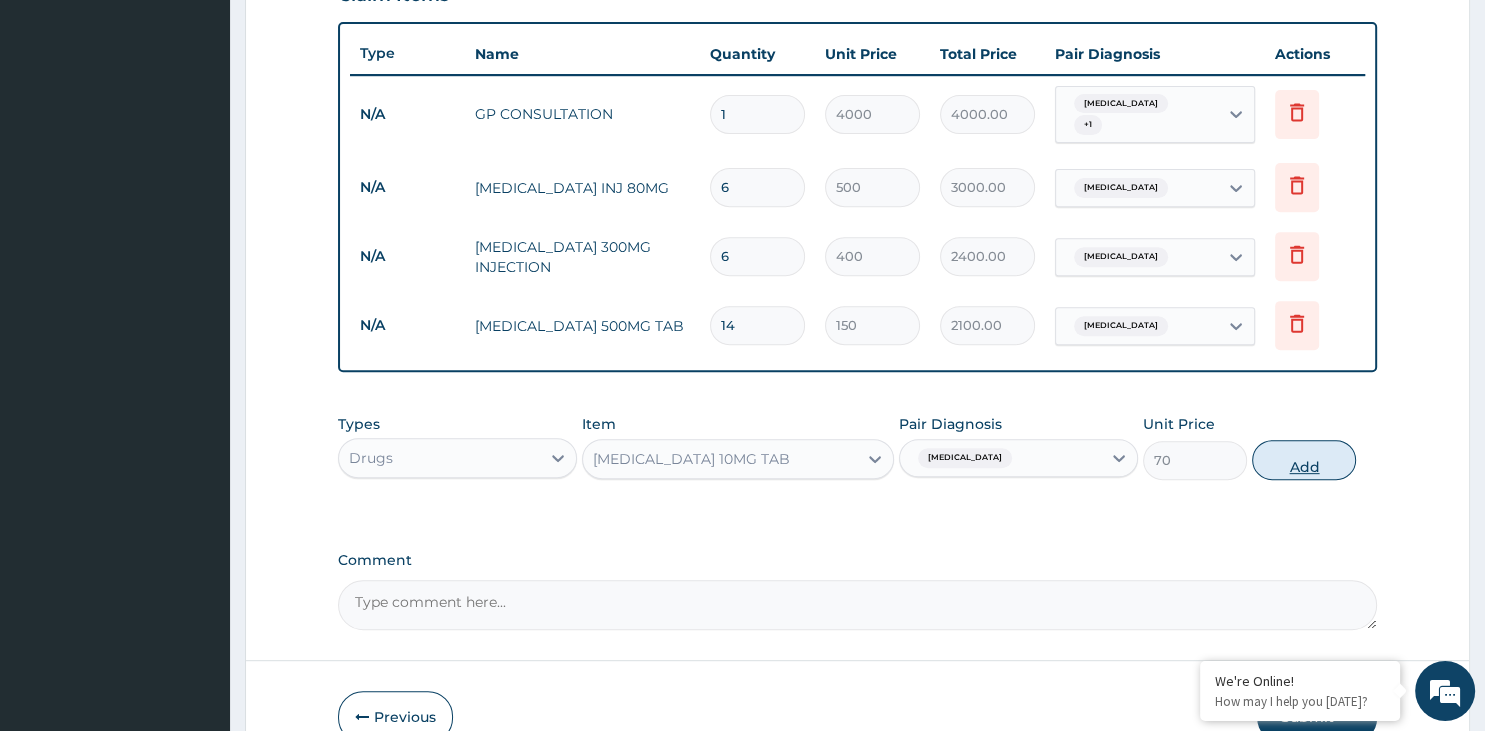 click on "Add" at bounding box center (1304, 460) 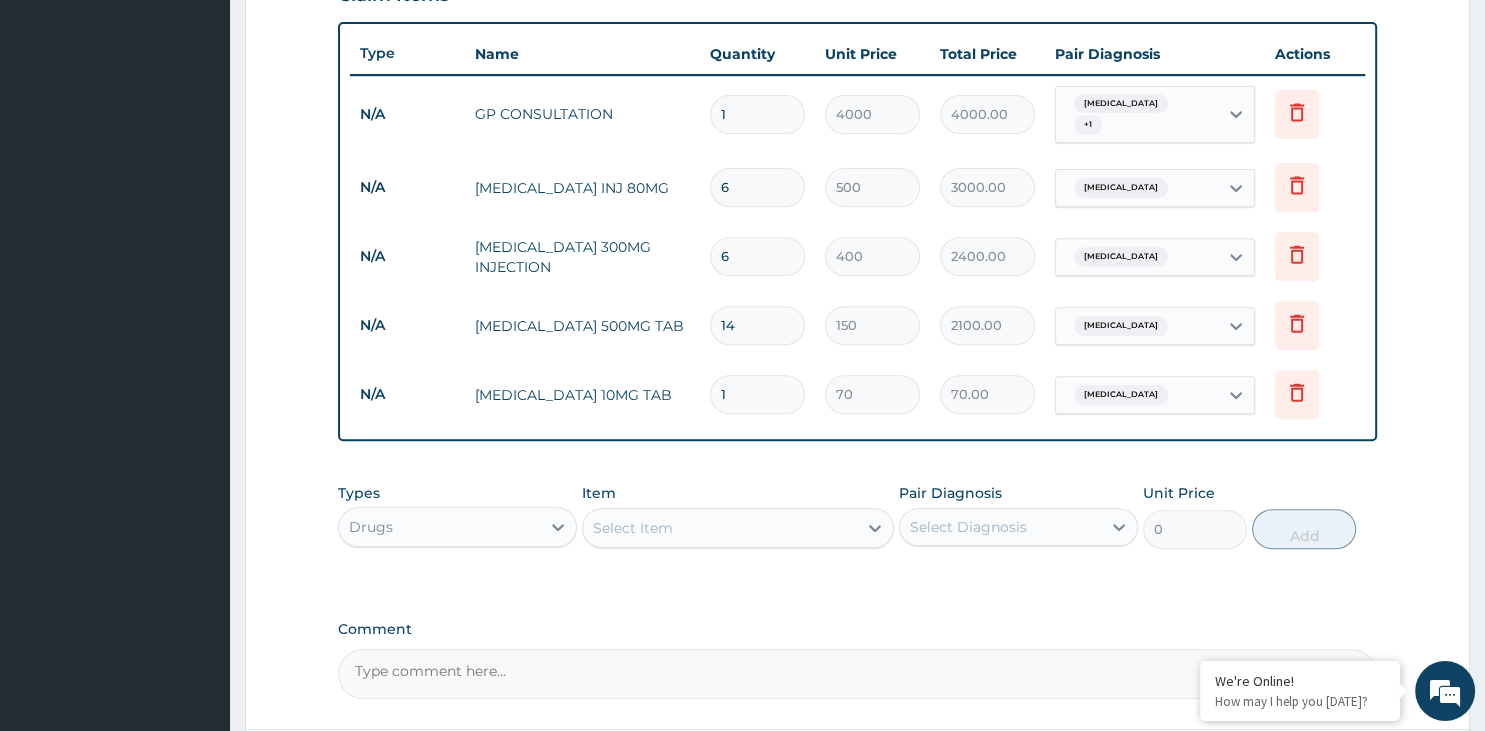 type on "10" 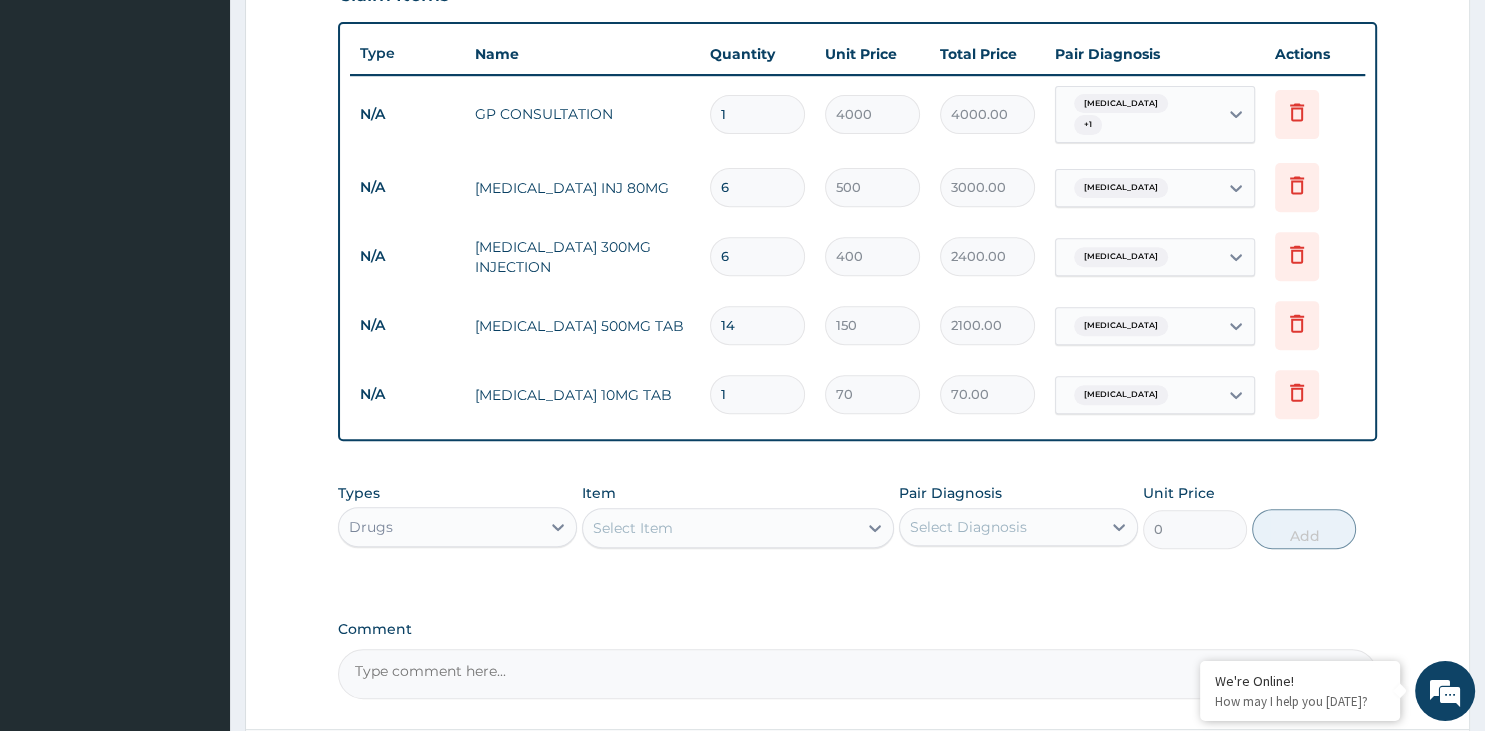 type on "700.00" 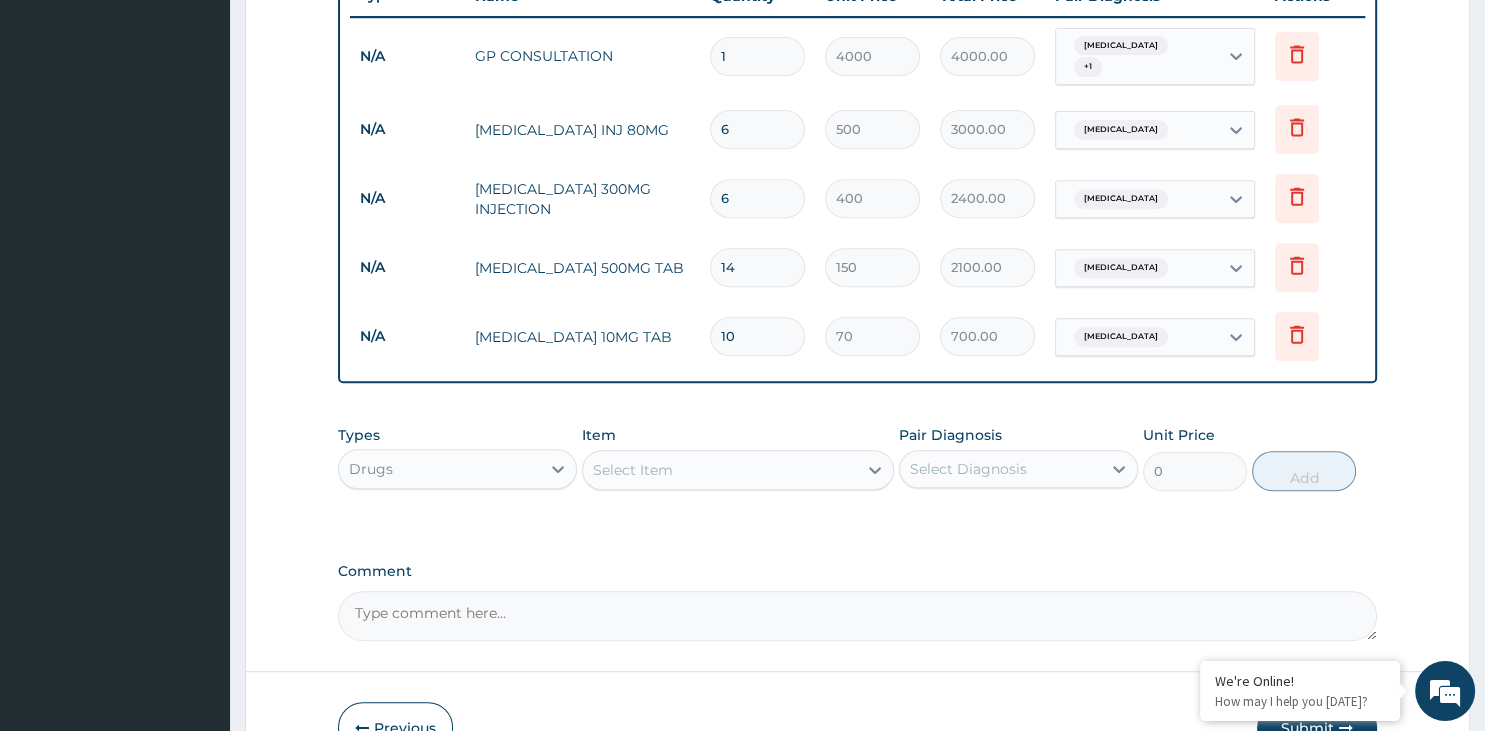 scroll, scrollTop: 825, scrollLeft: 0, axis: vertical 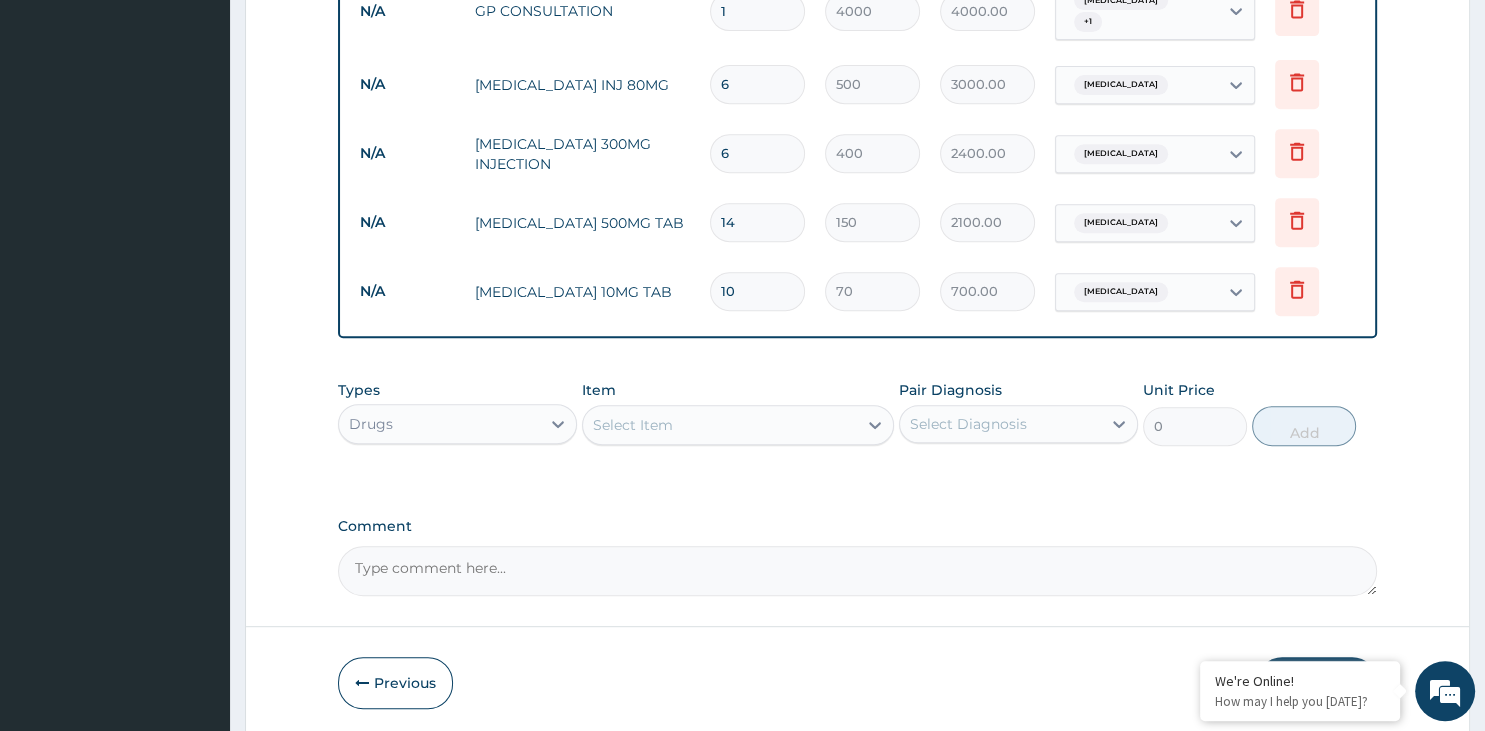 type on "10" 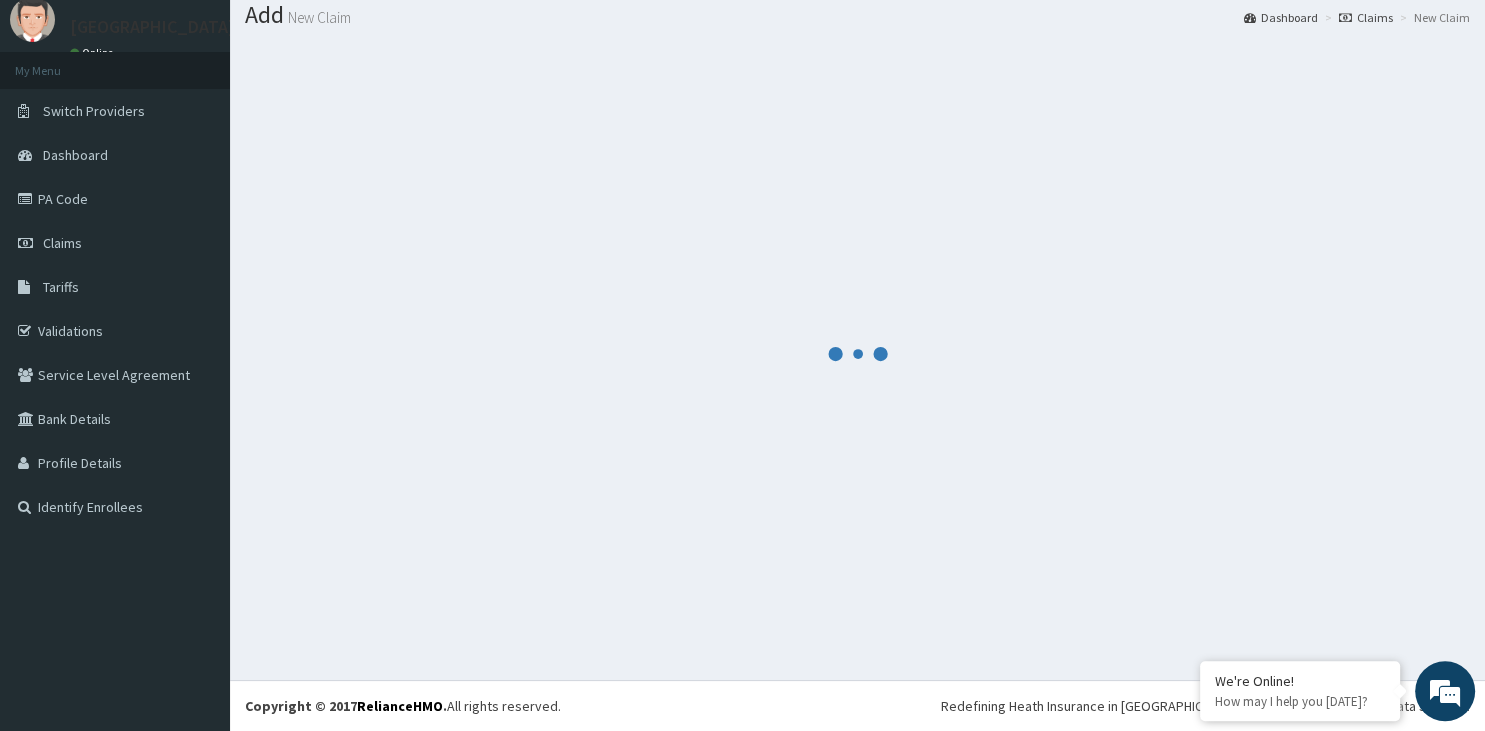 scroll, scrollTop: 62, scrollLeft: 0, axis: vertical 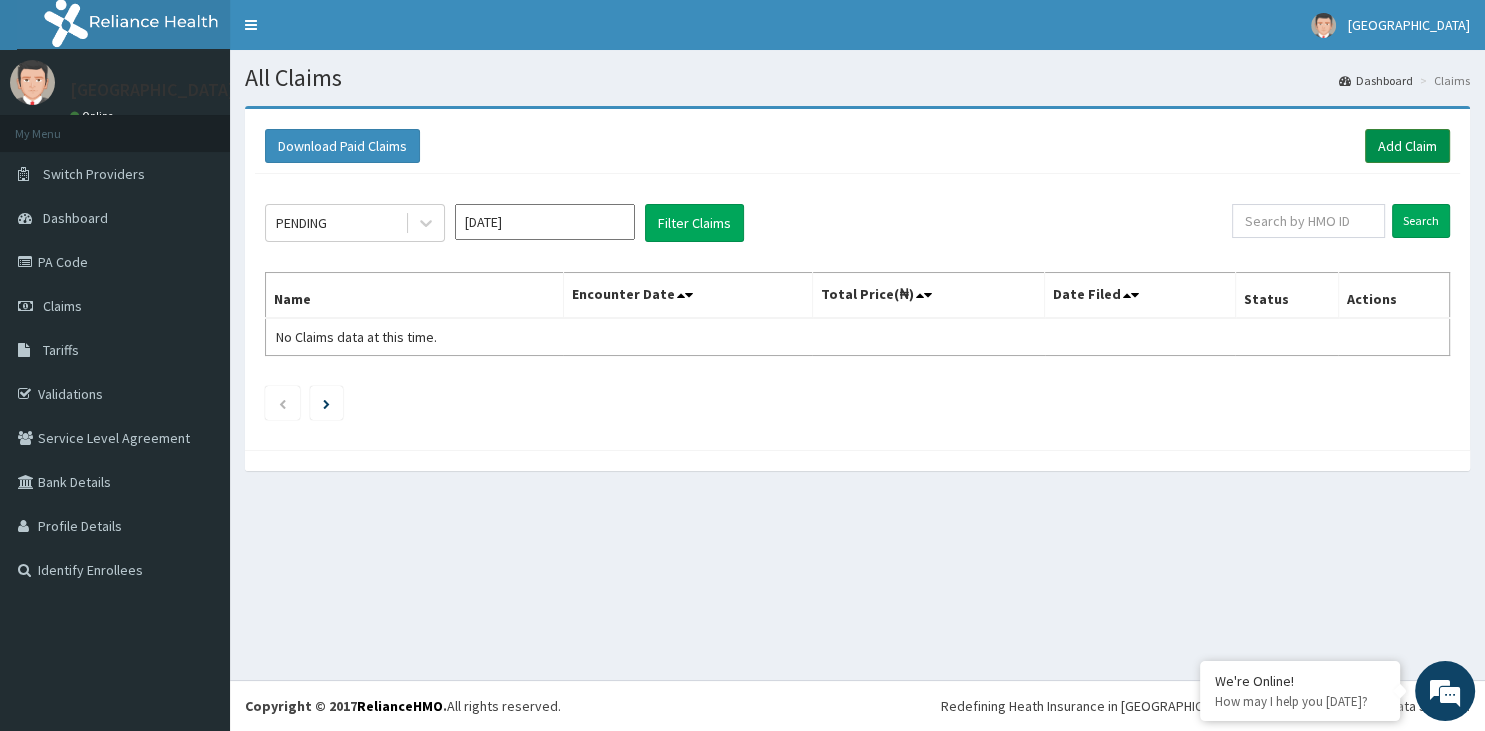 click on "Add Claim" at bounding box center [1407, 146] 